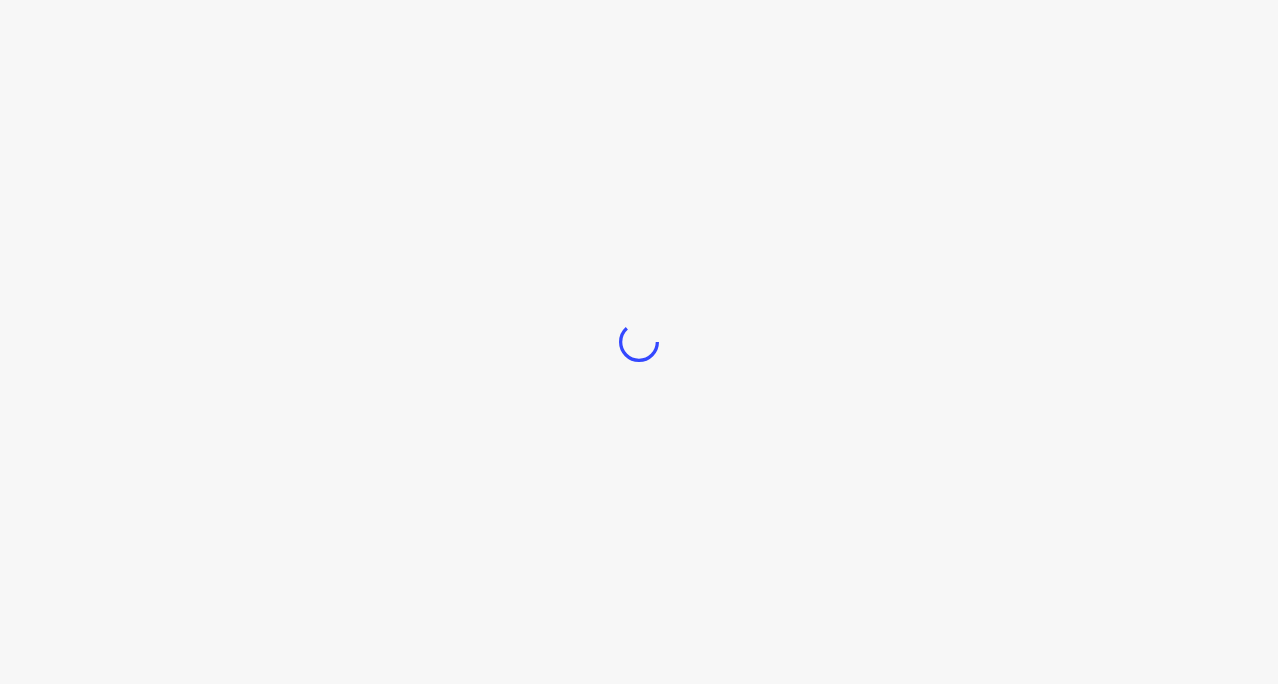 scroll, scrollTop: 0, scrollLeft: 0, axis: both 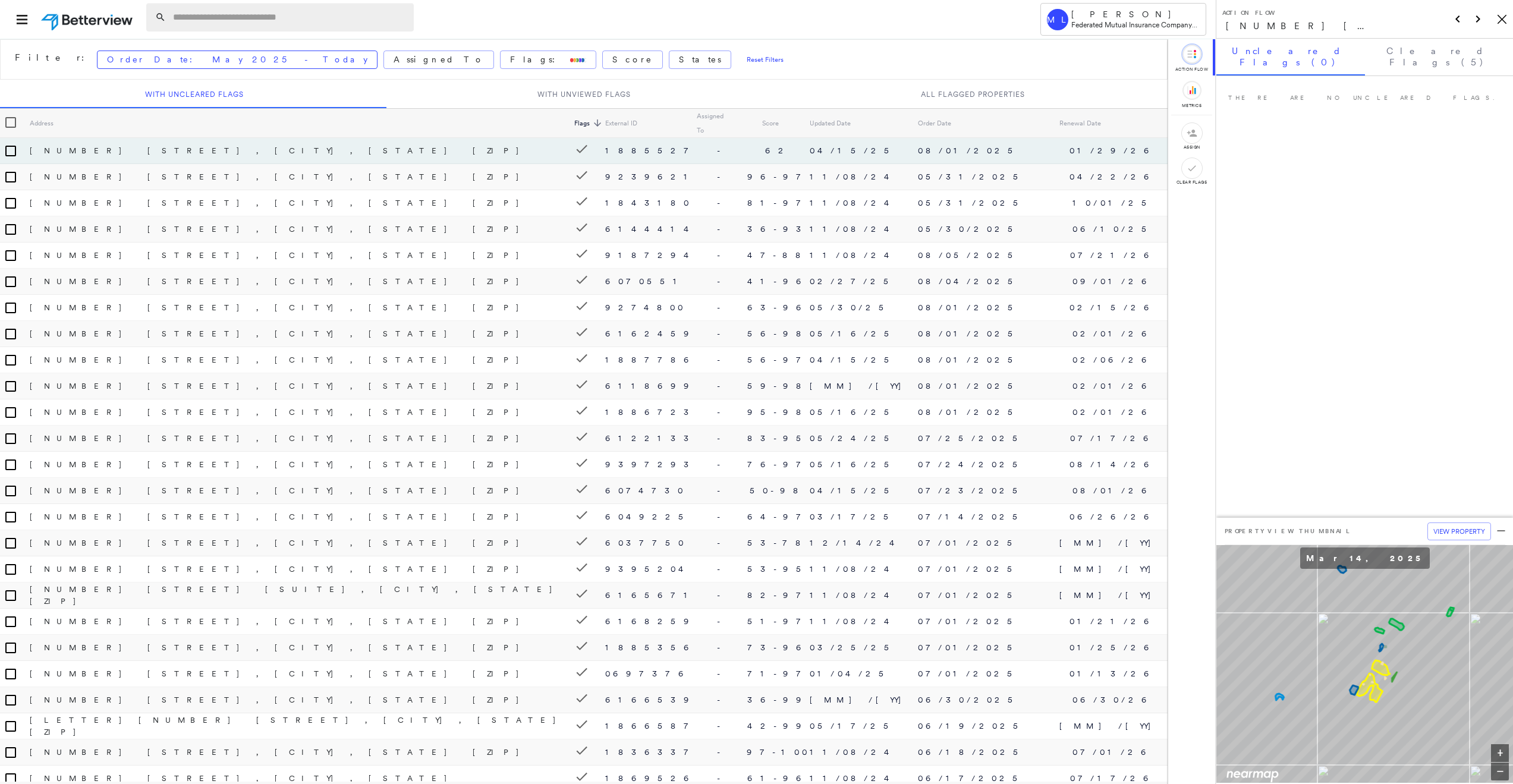 click at bounding box center [290, 17] 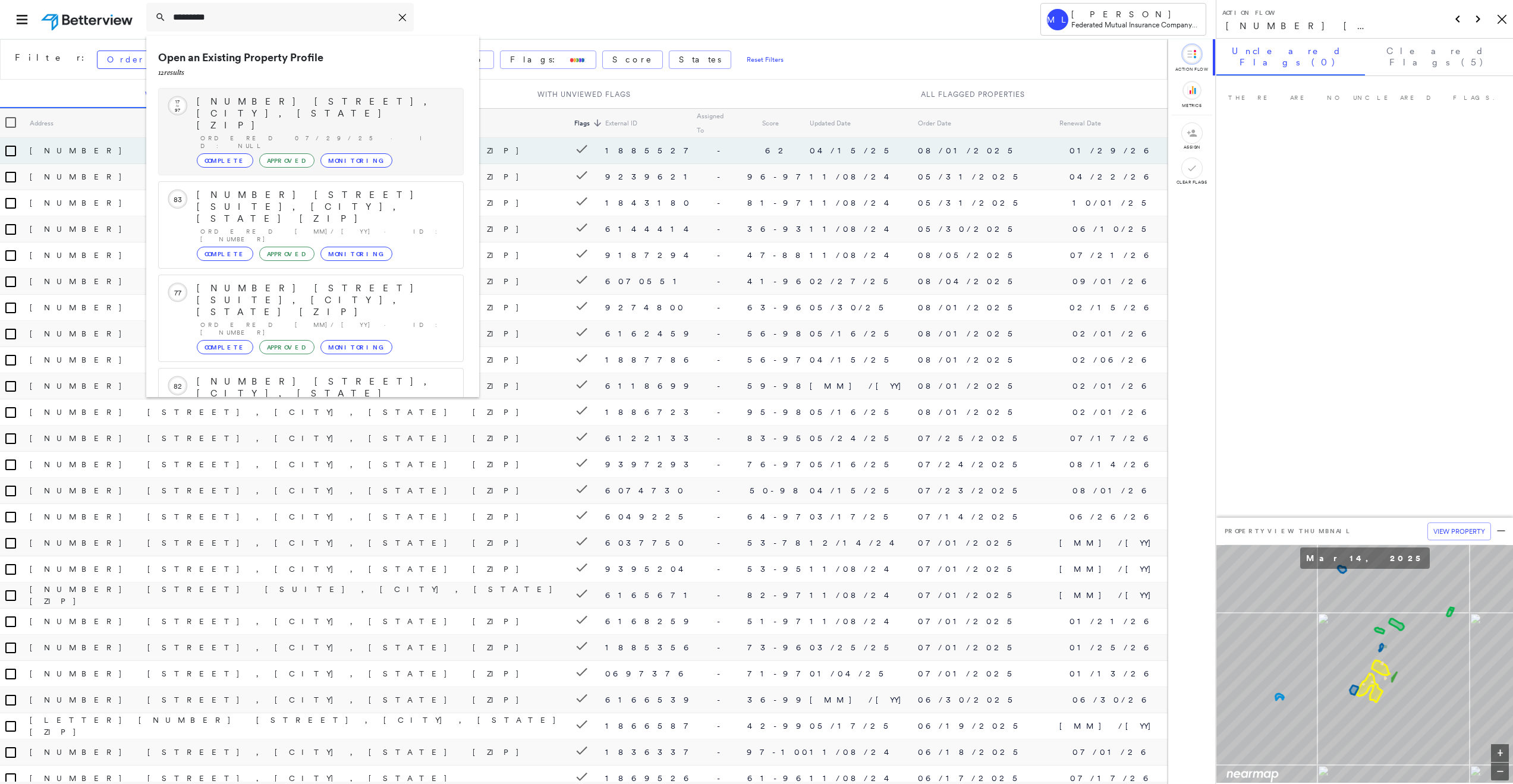 type on "*********" 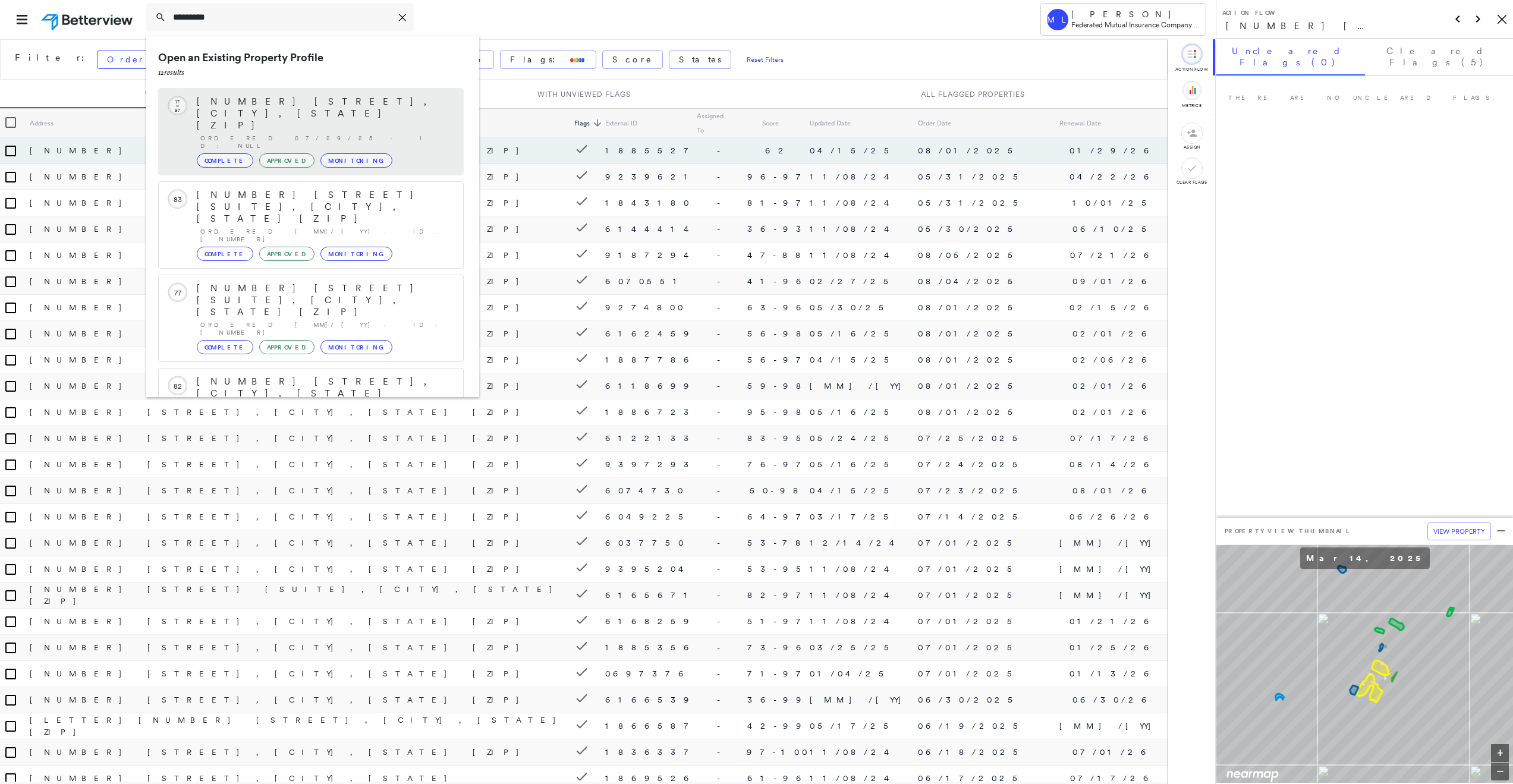 click on "Complete" at bounding box center [225, 160] 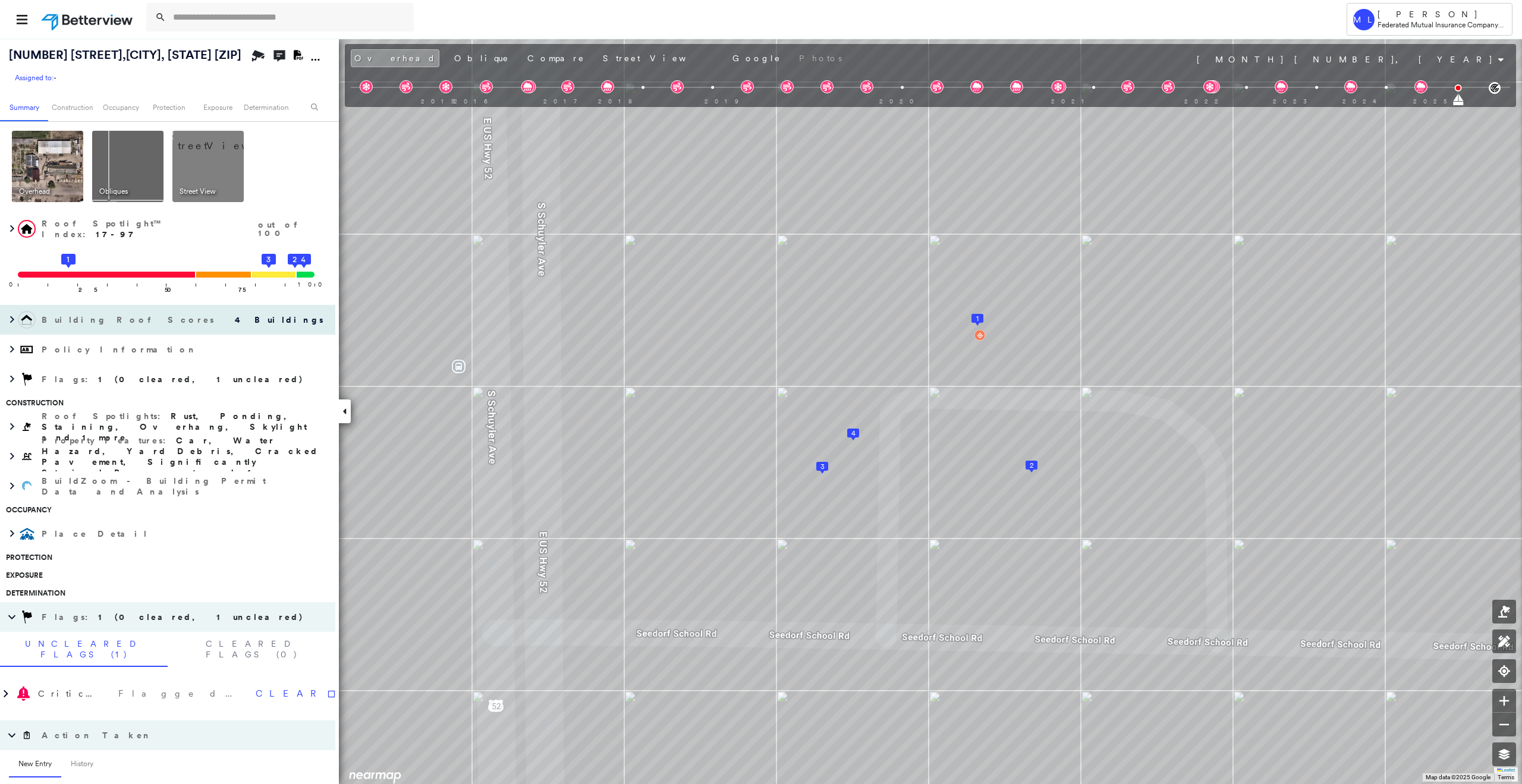 click on "Building Roof Scores" at bounding box center (129, 320) 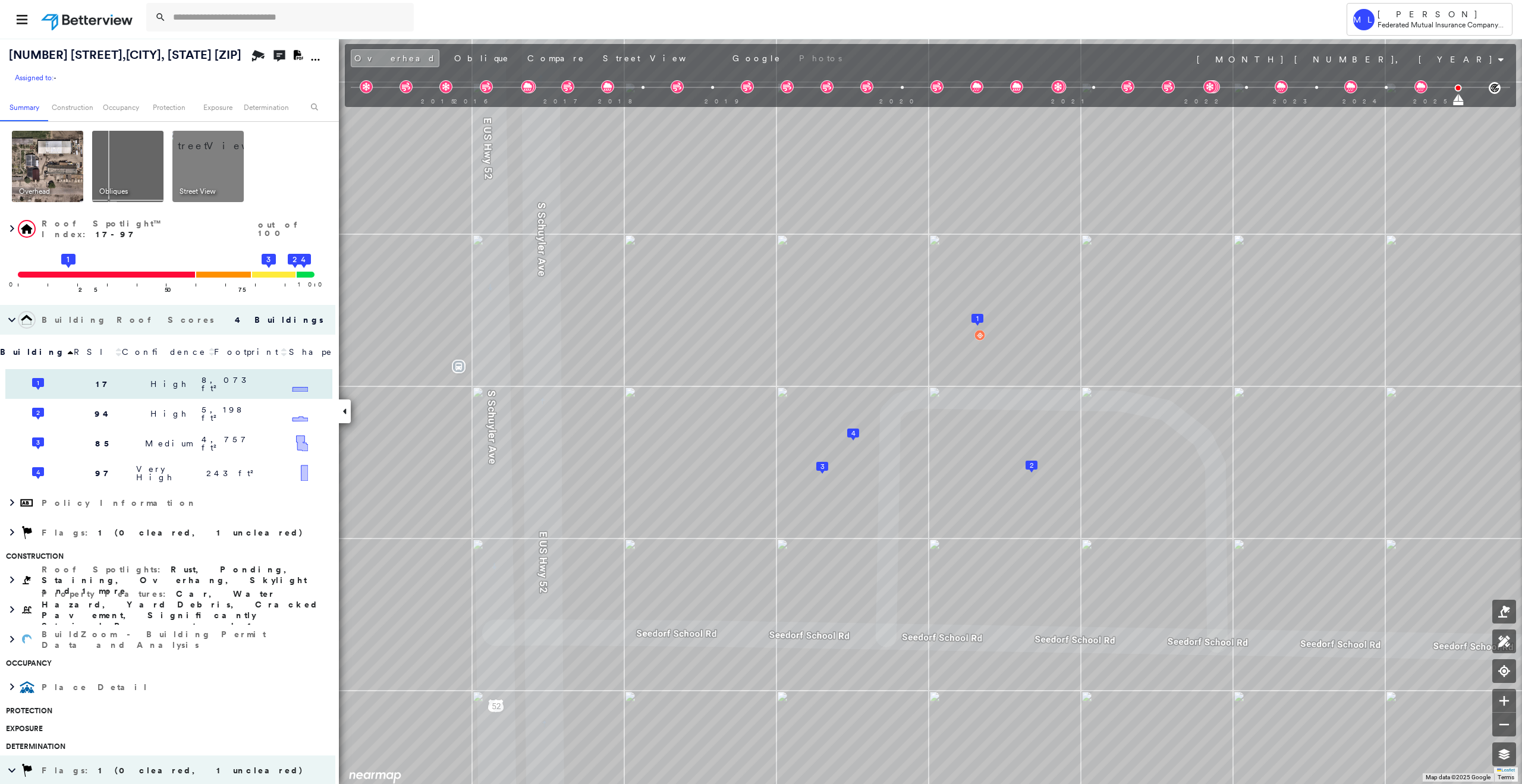 click on "[NUMBER] [STREET], [CITY], [STATE] [ZIP]" at bounding box center (169, 384) 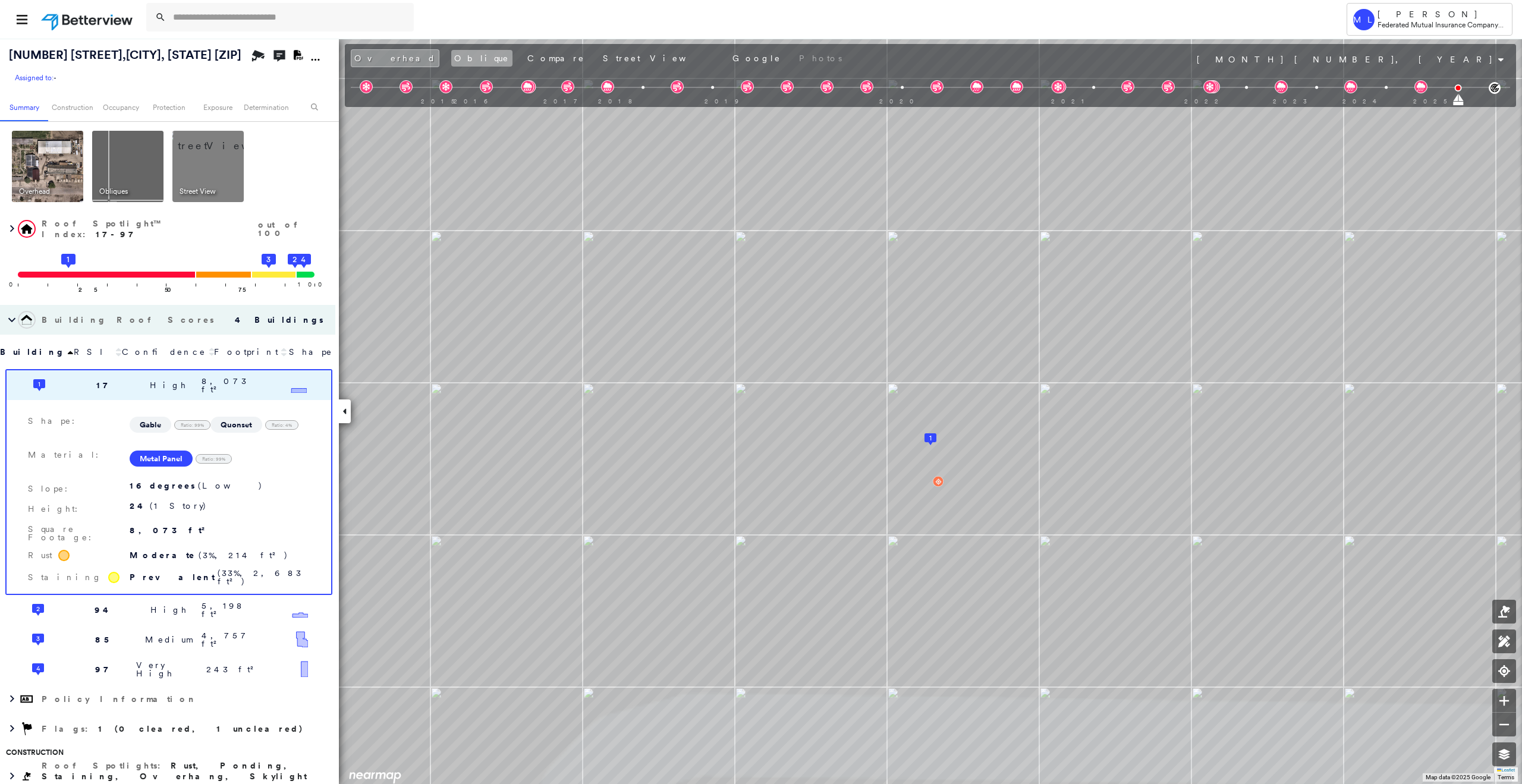 click on "Oblique" at bounding box center (482, 58) 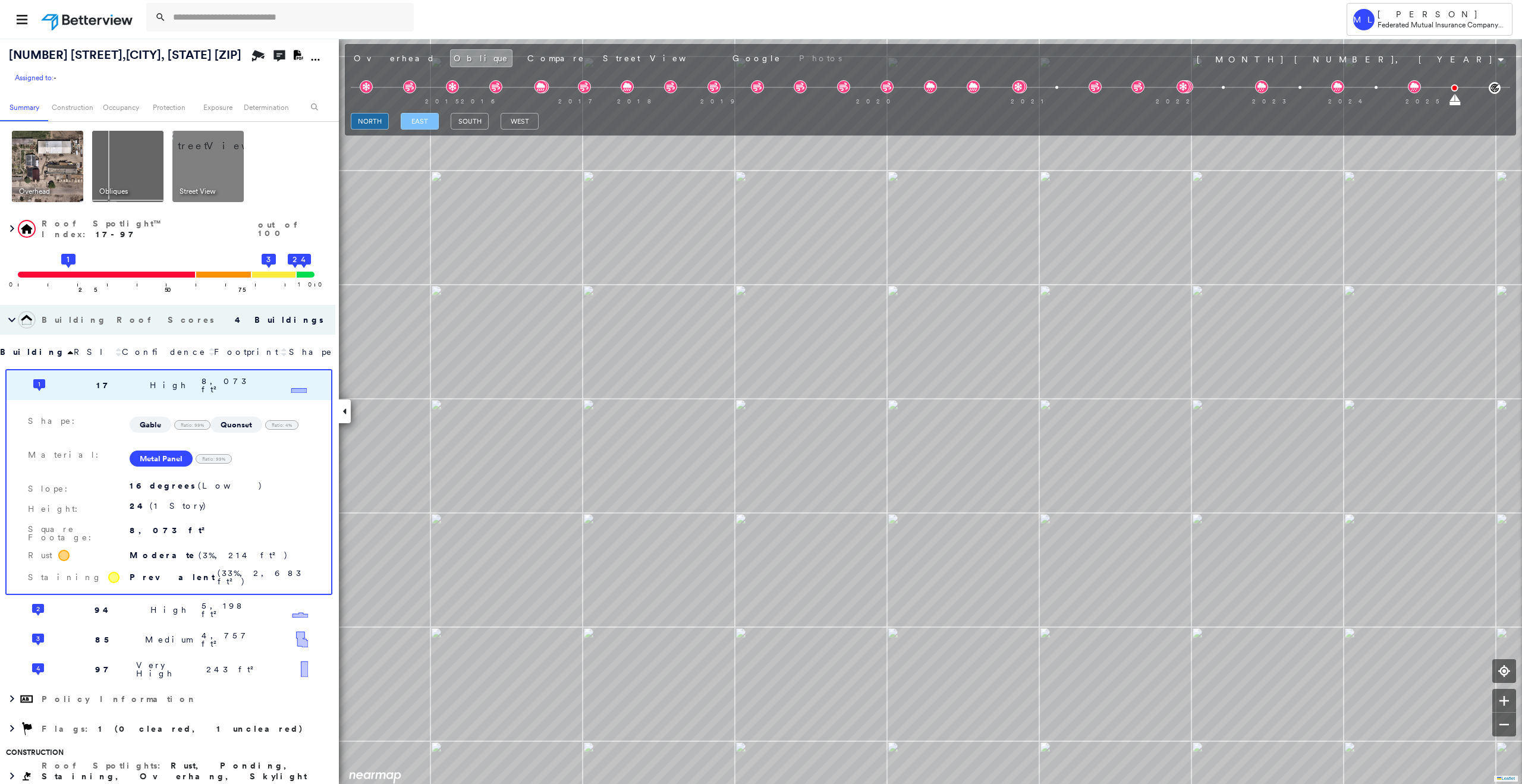 click on "east" at bounding box center [420, 121] 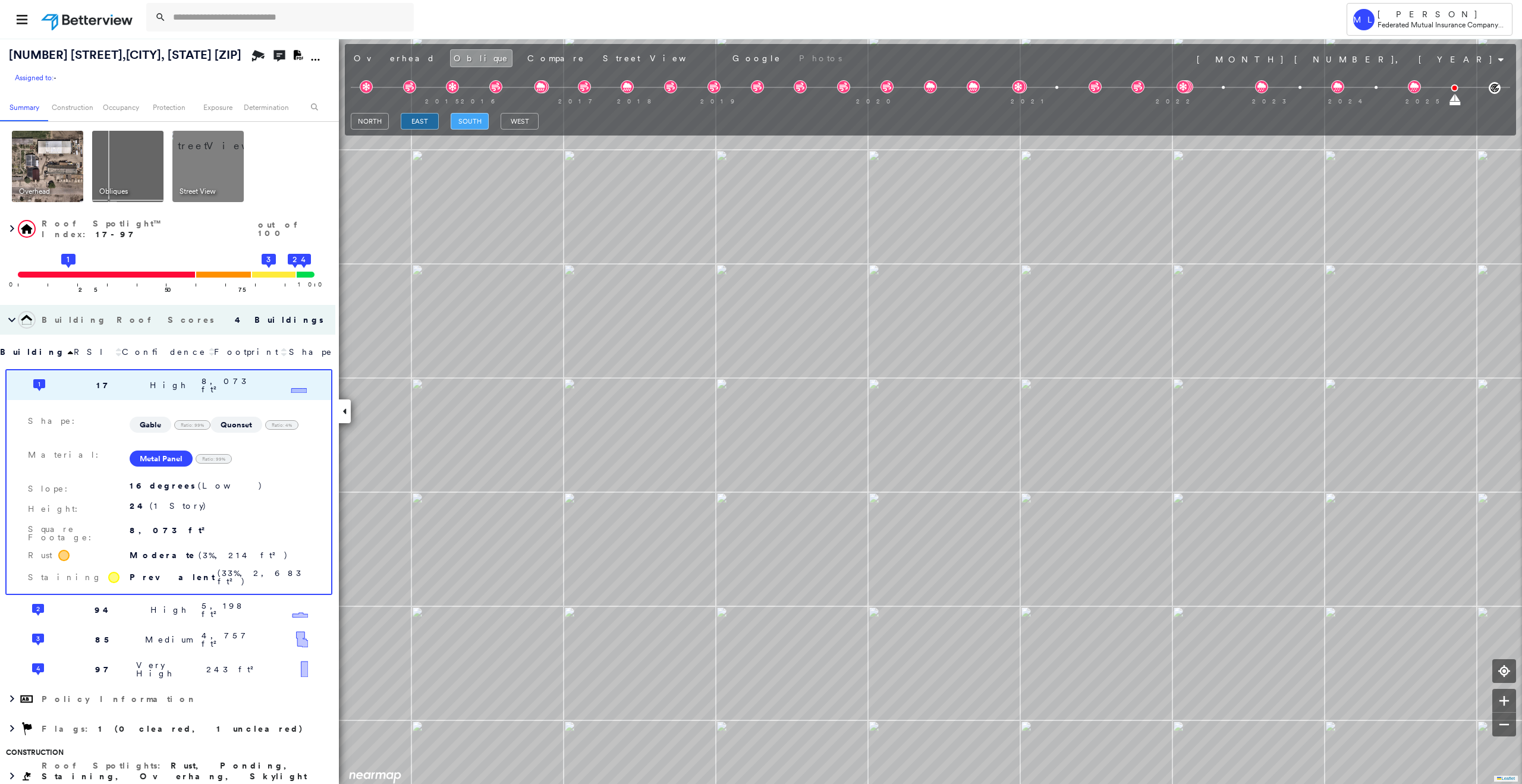 click on "south" at bounding box center (470, 121) 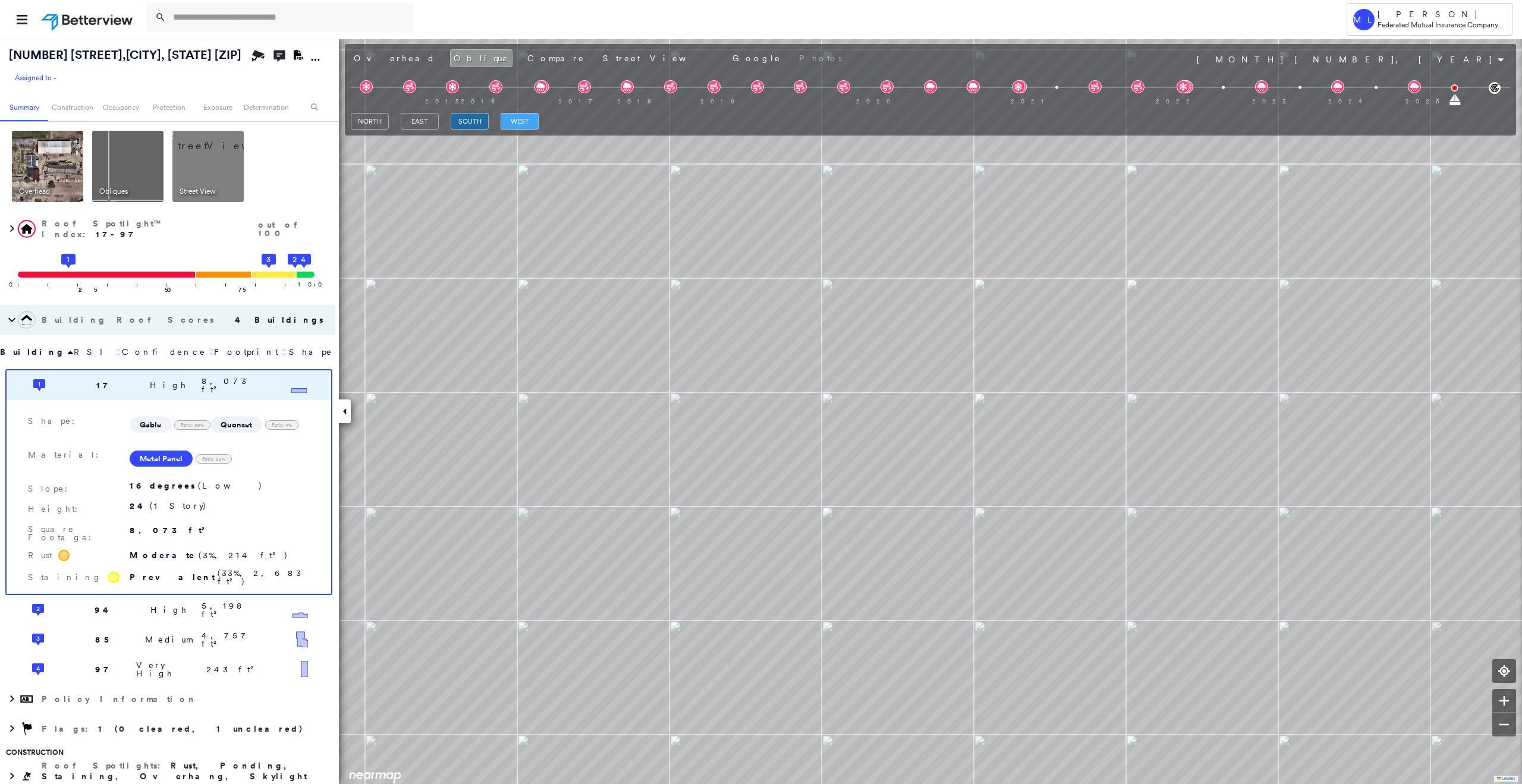 click on "west" at bounding box center (520, 121) 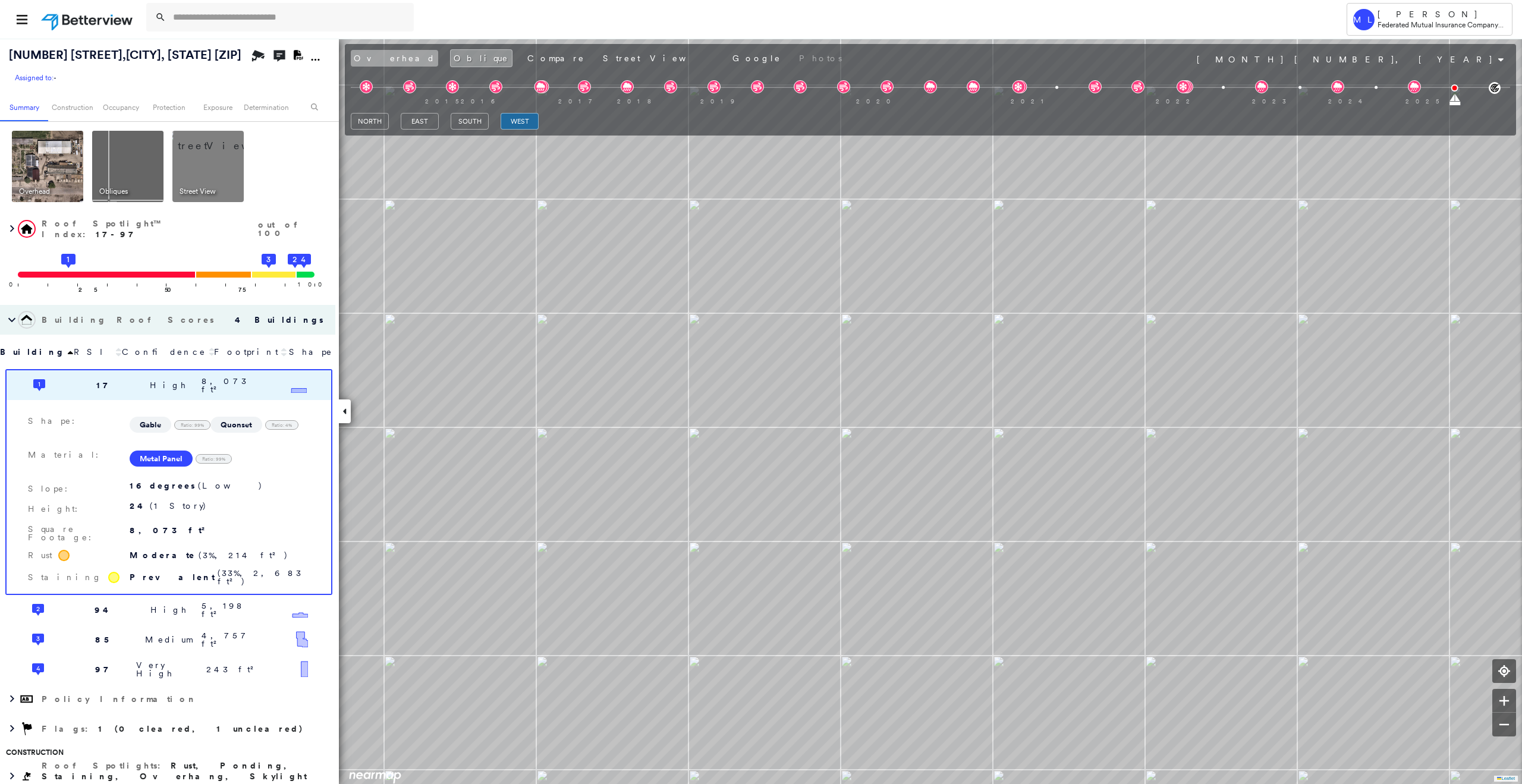 click on "Overhead" at bounding box center (394, 58) 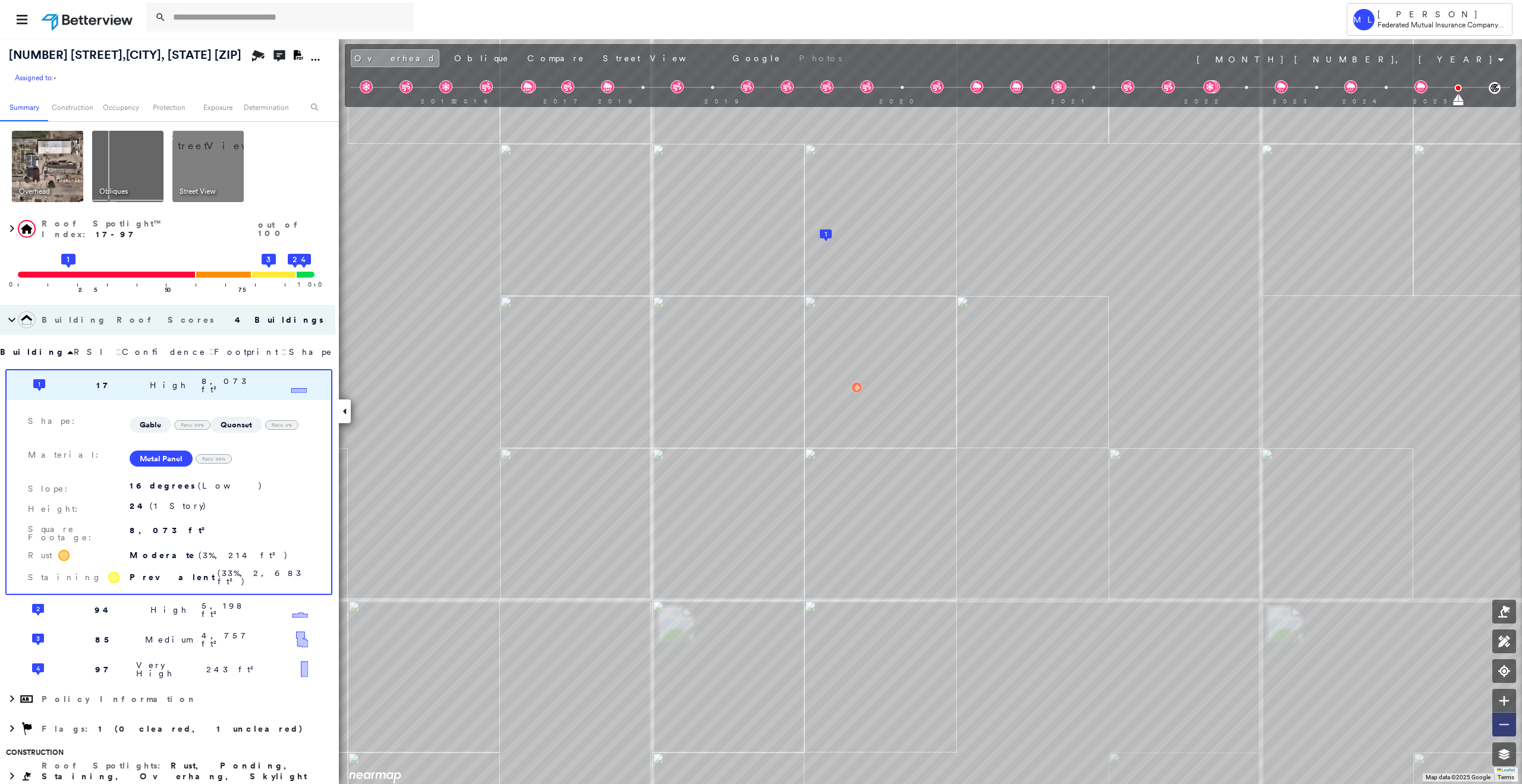 click 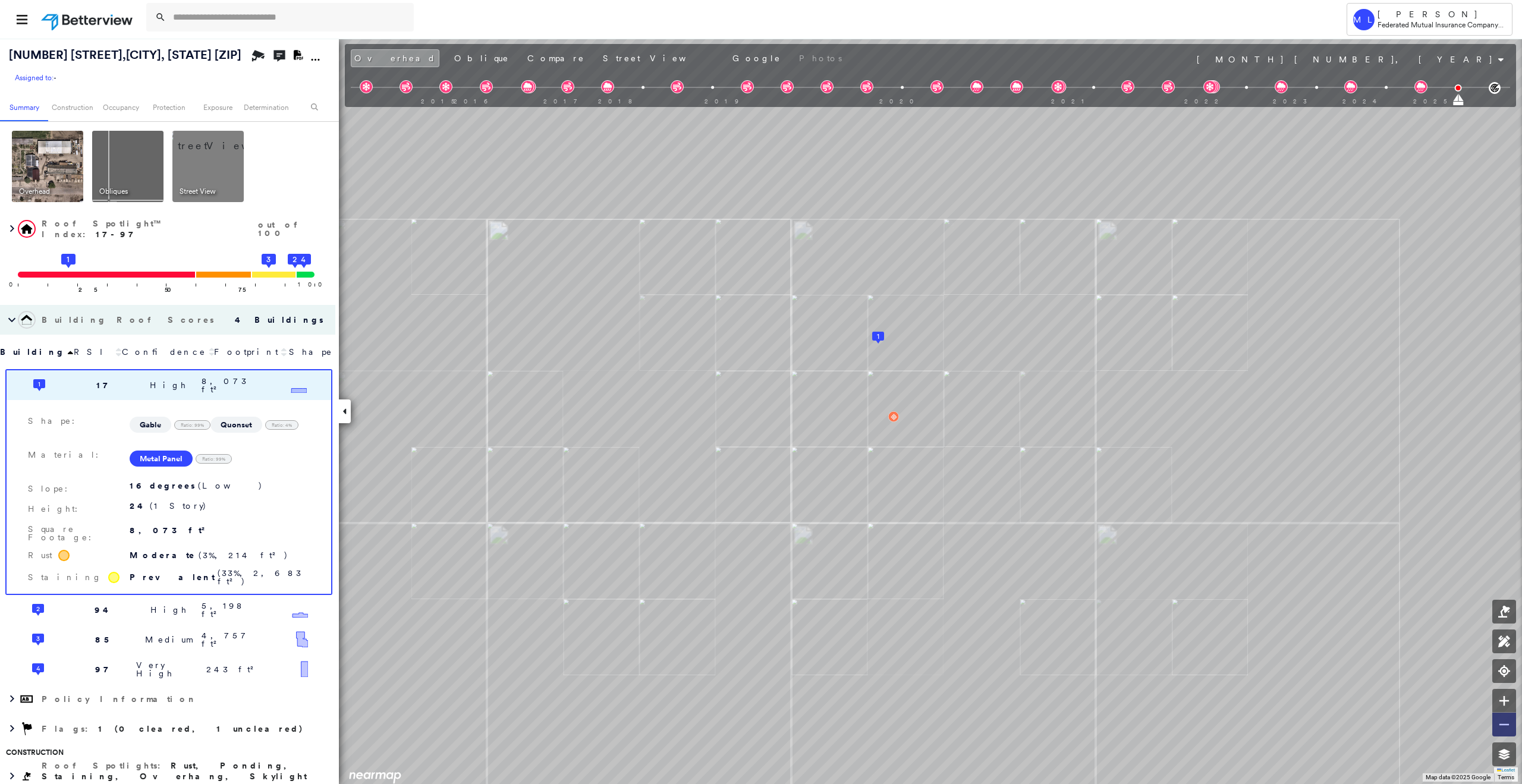 click 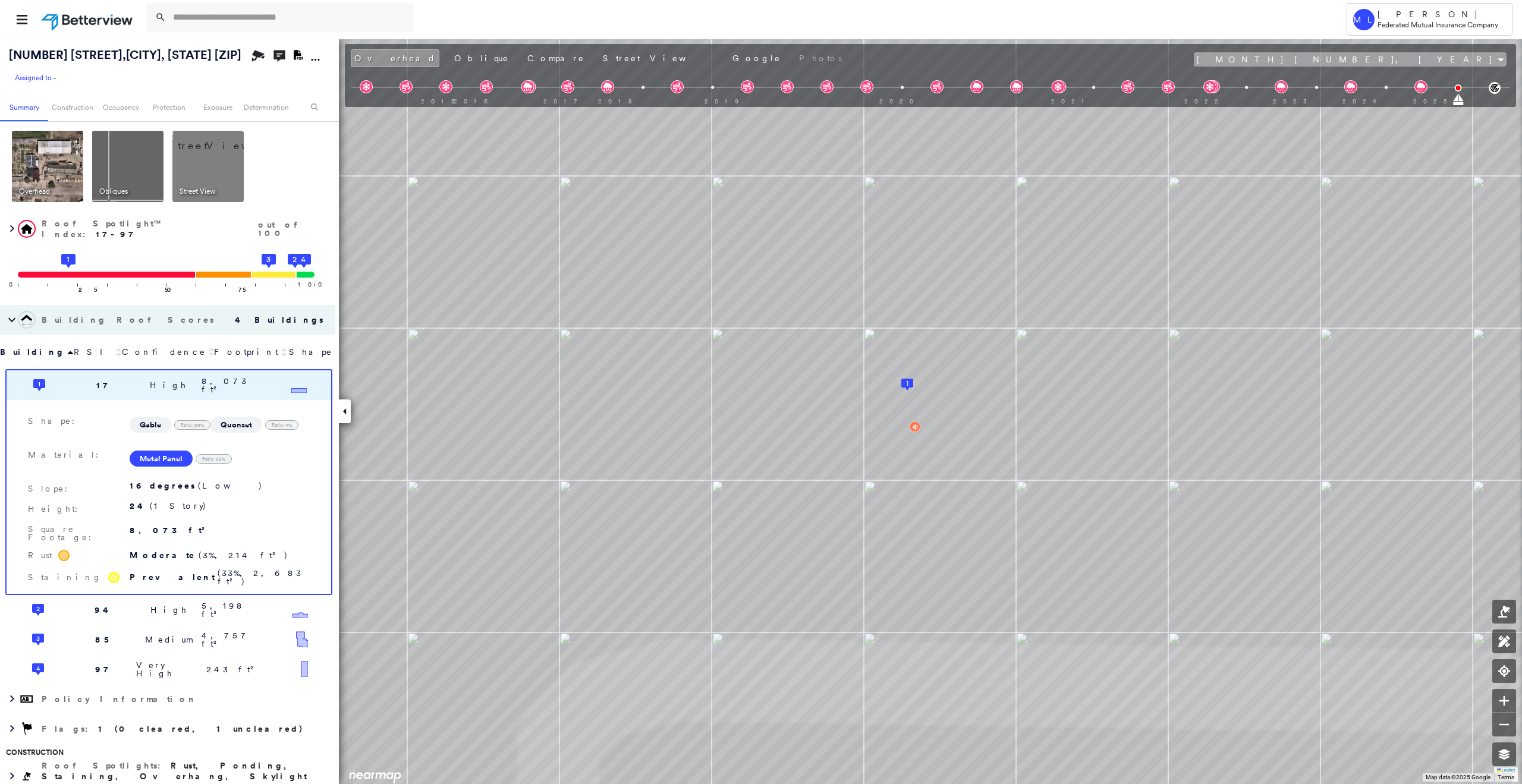 click on "[MONTH] [NUMBER], [YEAR]" at bounding box center [1345, 59] 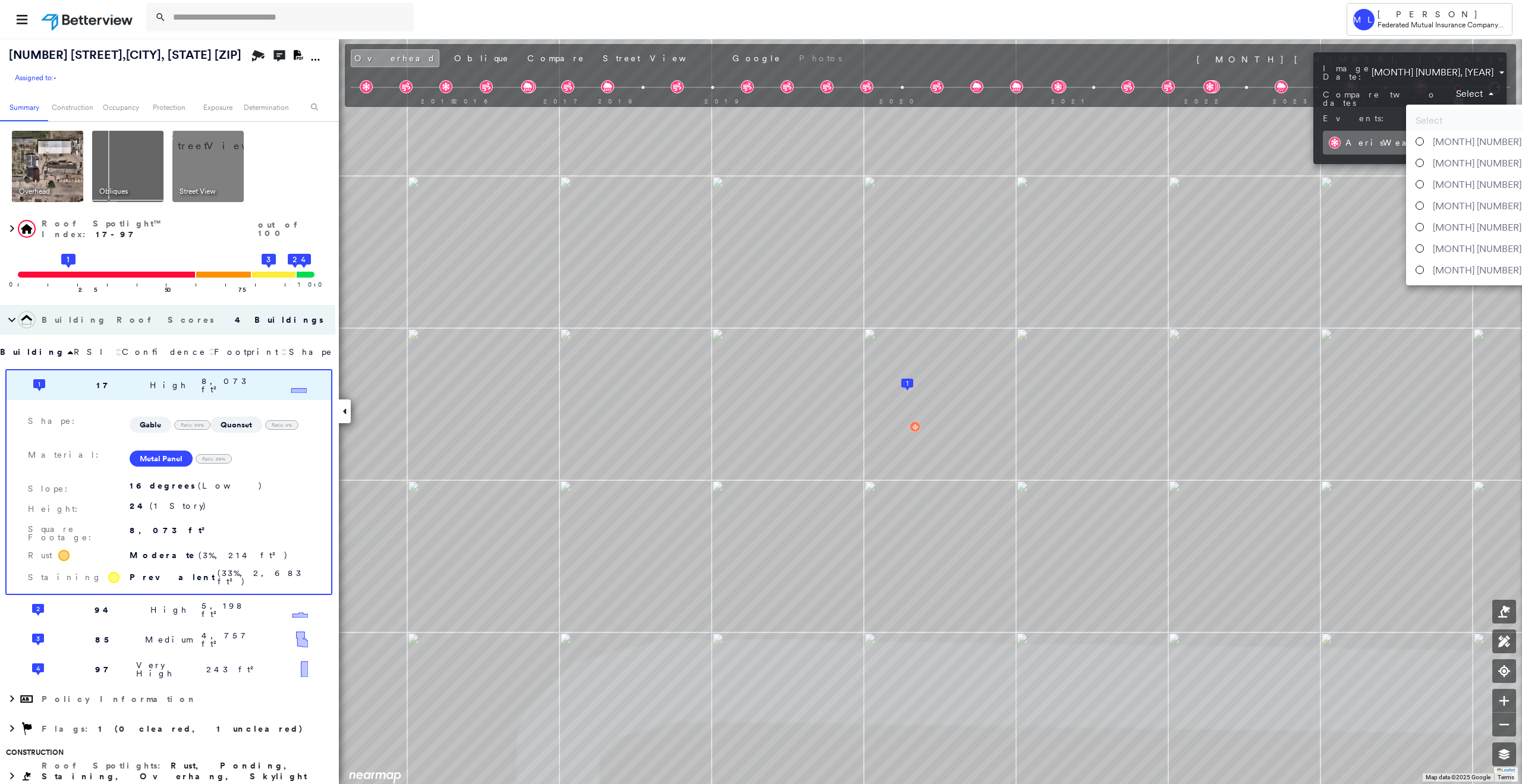click on "Tower ML [PERSON] Federated Mutual Insurance Company - PL / CL [NUMBER] [STREET] , [CITY], [STATE] [ZIP] Assigned to: - Assigned to: - Assigned to: - Open Comments Download PDF Report Summary Construction Occupancy Protection Exposure Determination Overhead Obliques Street View Roof Spotlight™ Index : 17-97 out of 100 0 100 25 1 50 75 2 3 4 Building Roof Scores 4 Buildings Building RSI Confidence Footprint Shape 1 17 High 8,073 ft² Shape: Gable Ratio: 99% Quonset Ratio: 4% Material: Metal Panel Ratio: 99% Slope: 16 degrees (Low) Height: 24 (1 Story) Square Footage: 8,073 ft² Rust Moderate ( 3%, 214 ft² ) Staining Prevalent ( 33%, 2,683 ft² ) 2 94 High 5,198 ft² Shape: Gable Ratio: 7% Gambrel Ratio: 3% Material: Asphalt Shingle Ratio: 7% Slope: 26 degrees (Moderate) Height: 20 (1 Story) Square Footage: 5,198 ft² 3 85 Medium 4,757 ft² Shape: Gable Ratio: 28% Quonset Ratio: 5% Flat Ratio: 6% Parapet Ratio: 0% Material: Metal Panel Ratio: 28% EPDM Ratio: 21% Slope: 3 degrees 25" at bounding box center (761, 392) 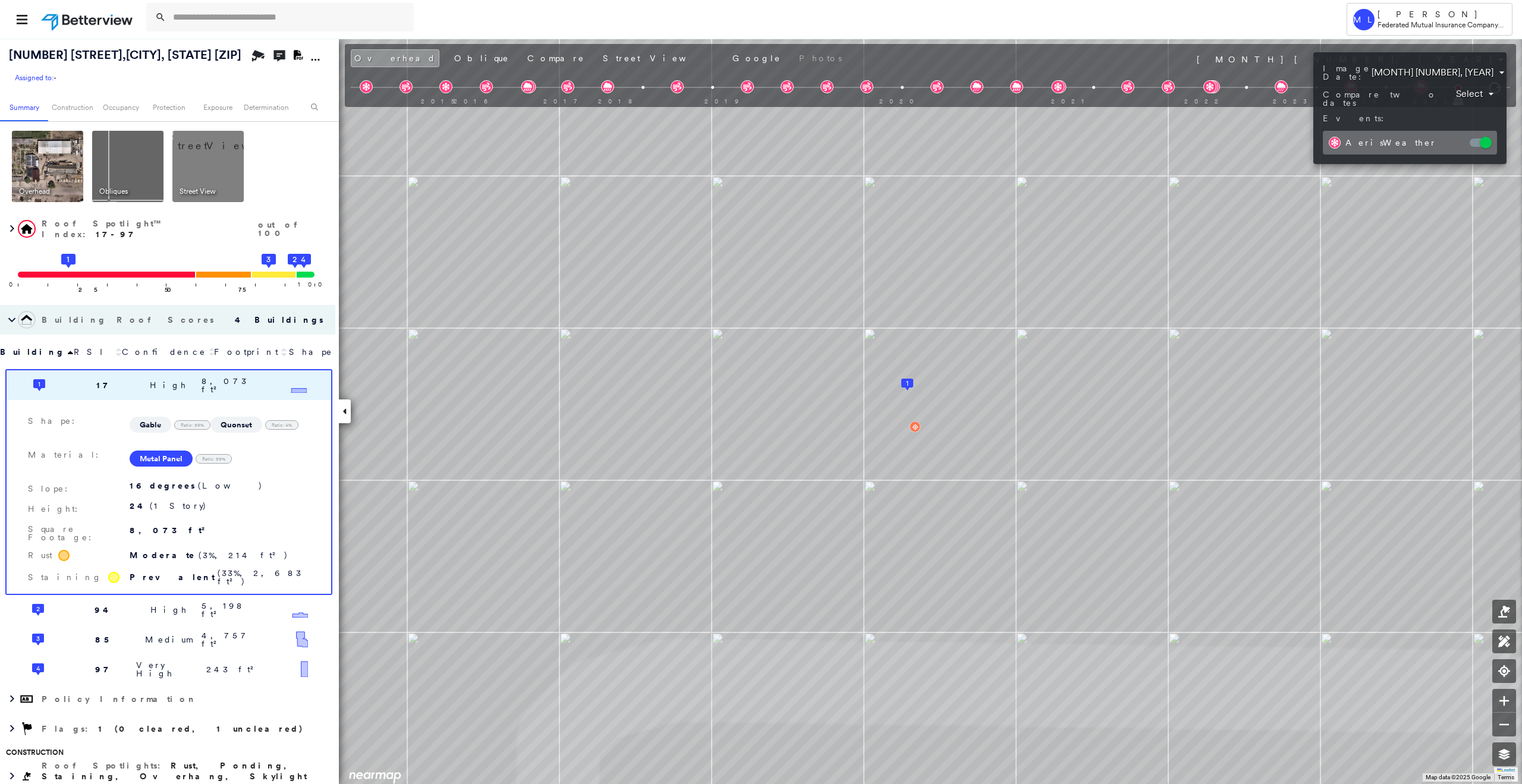 click on "Tower ML [PERSON] Federated Mutual Insurance Company - PL / CL [NUMBER] [STREET] , [CITY], [STATE] [ZIP] Assigned to: - Assigned to: - Assigned to: - Open Comments Download PDF Report Summary Construction Occupancy Protection Exposure Determination Overhead Obliques Street View Roof Spotlight™ Index : 17-97 out of 100 0 100 25 1 50 75 2 3 4 Building Roof Scores 4 Buildings Building RSI Confidence Footprint Shape 1 17 High 8,073 ft² Shape: Gable Ratio: 99% Quonset Ratio: 4% Material: Metal Panel Ratio: 99% Slope: 16 degrees (Low) Height: 24 (1 Story) Square Footage: 8,073 ft² Rust Moderate ( 3%, 214 ft² ) Staining Prevalent ( 33%, 2,683 ft² ) 2 94 High 5,198 ft² Shape: Gable Ratio: 7% Gambrel Ratio: 3% Material: Asphalt Shingle Ratio: 7% Slope: 26 degrees (Moderate) Height: 20 (1 Story) Square Footage: 5,198 ft² 3 85 Medium 4,757 ft² Shape: Gable Ratio: 28% Quonset Ratio: 5% Flat Ratio: 6% Parapet Ratio: 0% Material: Metal Panel Ratio: 28% EPDM Ratio: 21% Slope: 3 degrees 25" at bounding box center [761, 392] 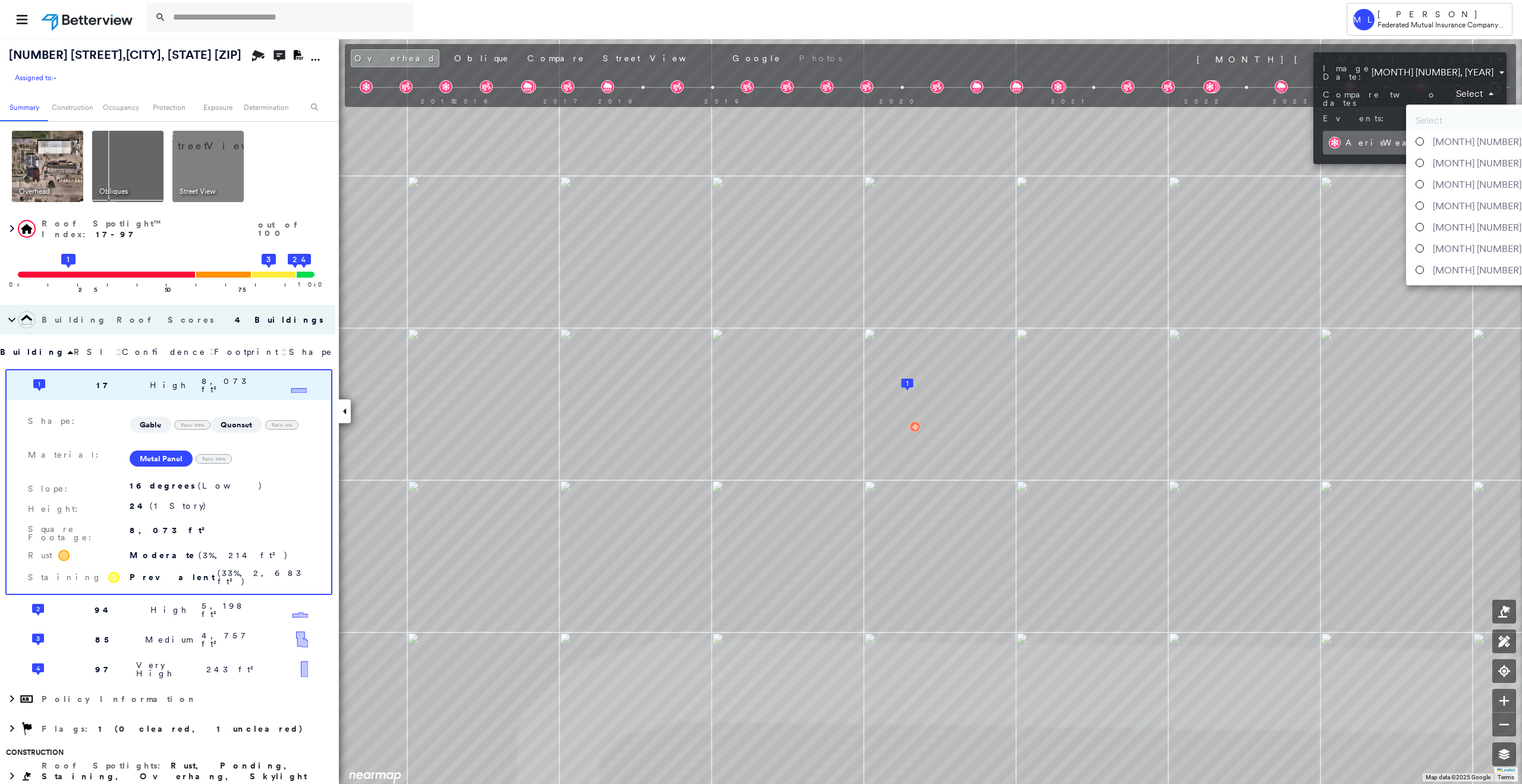 click on "[MONTH] [NUMBER], [YEAR]" at bounding box center [1493, 184] 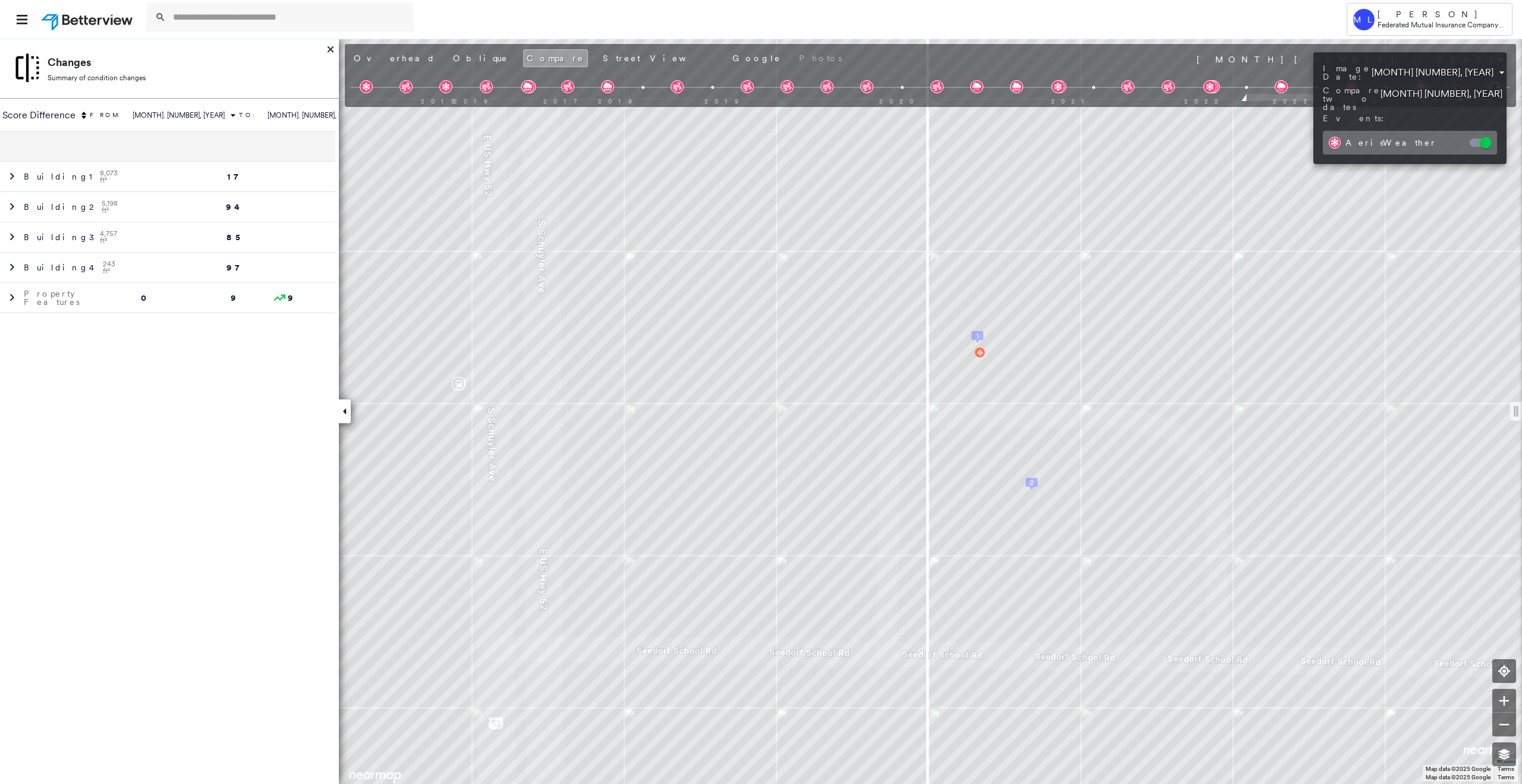 drag, startPoint x: 927, startPoint y: 409, endPoint x: 955, endPoint y: 409, distance: 28 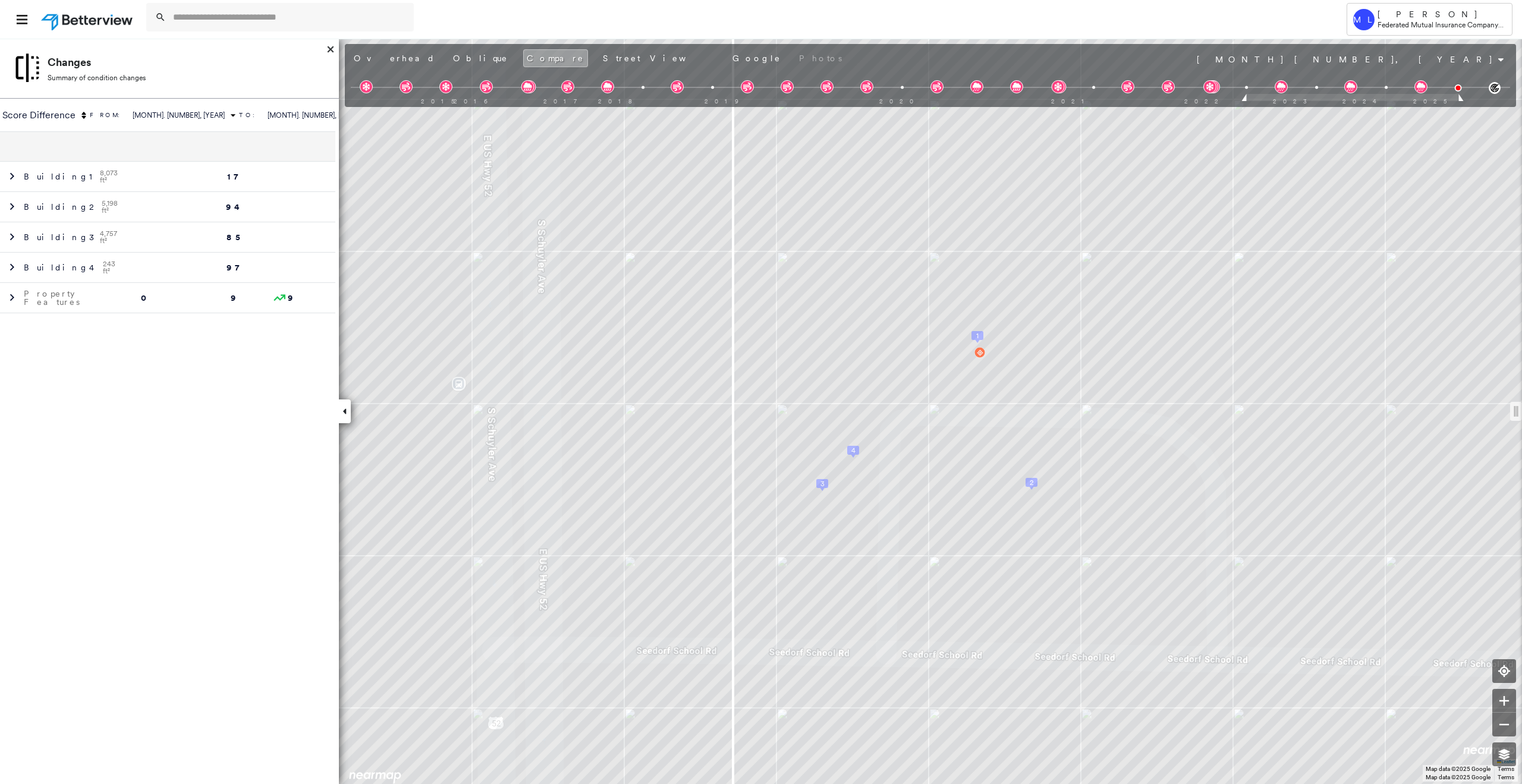 drag, startPoint x: 928, startPoint y: 412, endPoint x: 731, endPoint y: 437, distance: 198.57996 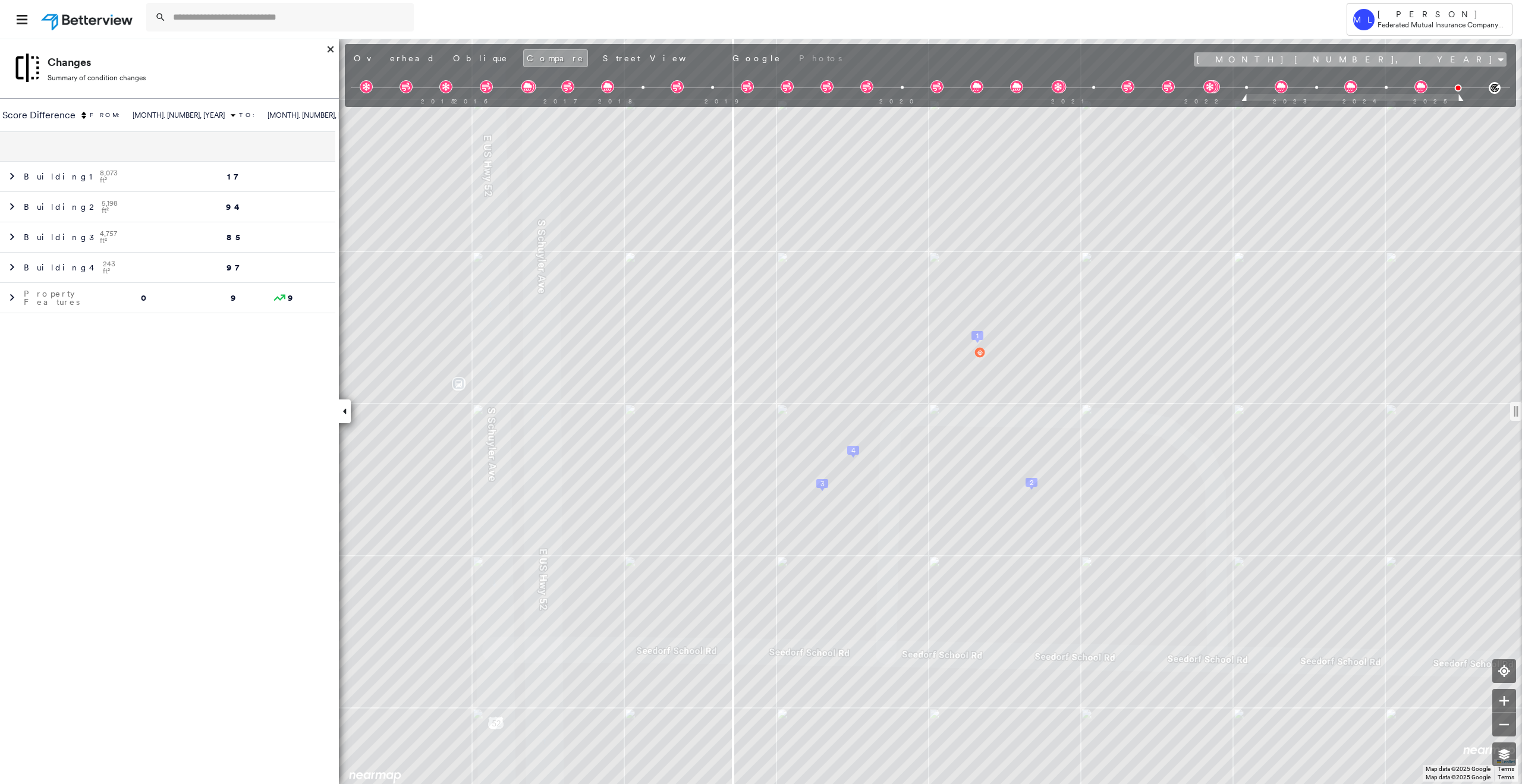 click 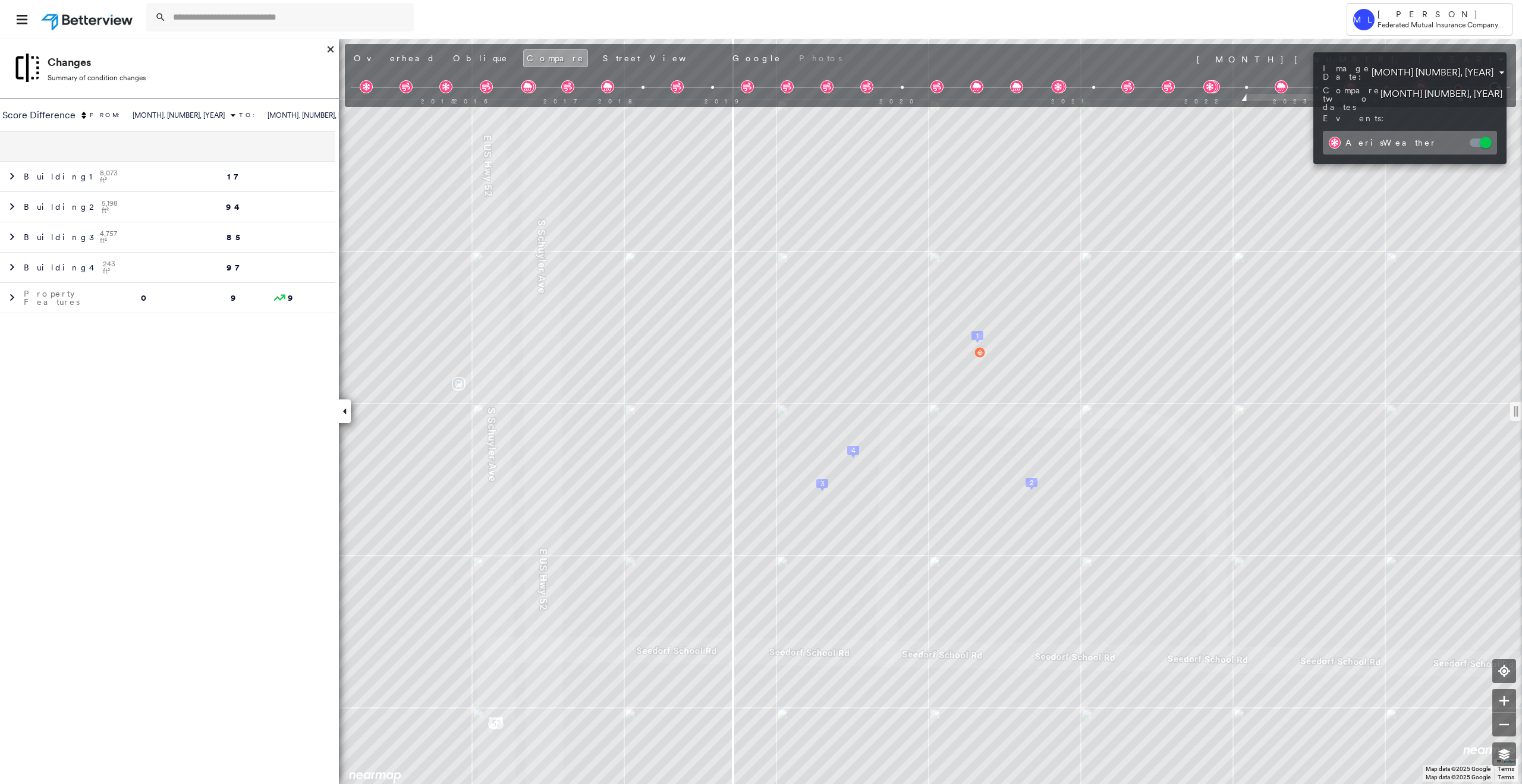 click on "Tower ML [PERSON] Federated Mutual Insurance Company - PL / CL [NUMBER] [STREET] , [CITY], [STATE] [ZIP] Assigned to: - Assigned to: - Assigned to: - Open Comments Download PDF Report Summary Construction Occupancy Protection Exposure Determination Overhead Obliques Street View Roof Spotlight™ Index 0 100 25 1 50 75 2 3 4 Building Roof Scores 0 Buildings Building RSI Confidence Footprint Shape Policy Information Flags : 1 (0 cleared, 1 uncleared) Construction BuildZoom - Building Permit Data and Analysis Occupancy Place Detail Protection Exposure Determination Flags : 1 (0 cleared, 1 uncleared) Uncleared Flags (1) Cleared Flags (0) Critical Priority Flagged [MM]/[YY] Clear Action Taken New Entry History Quote/New Business Terms & Conditions Added ACV Endorsement Added Cosmetic Endorsement Inspection/Loss Control Report Information Added to Inspection Survey Onsite Inspection Ordered Determined No Inspection Needed General Used Report to Further Agent/Insured Discussion Save Renewal General Save *" at bounding box center (761, 392) 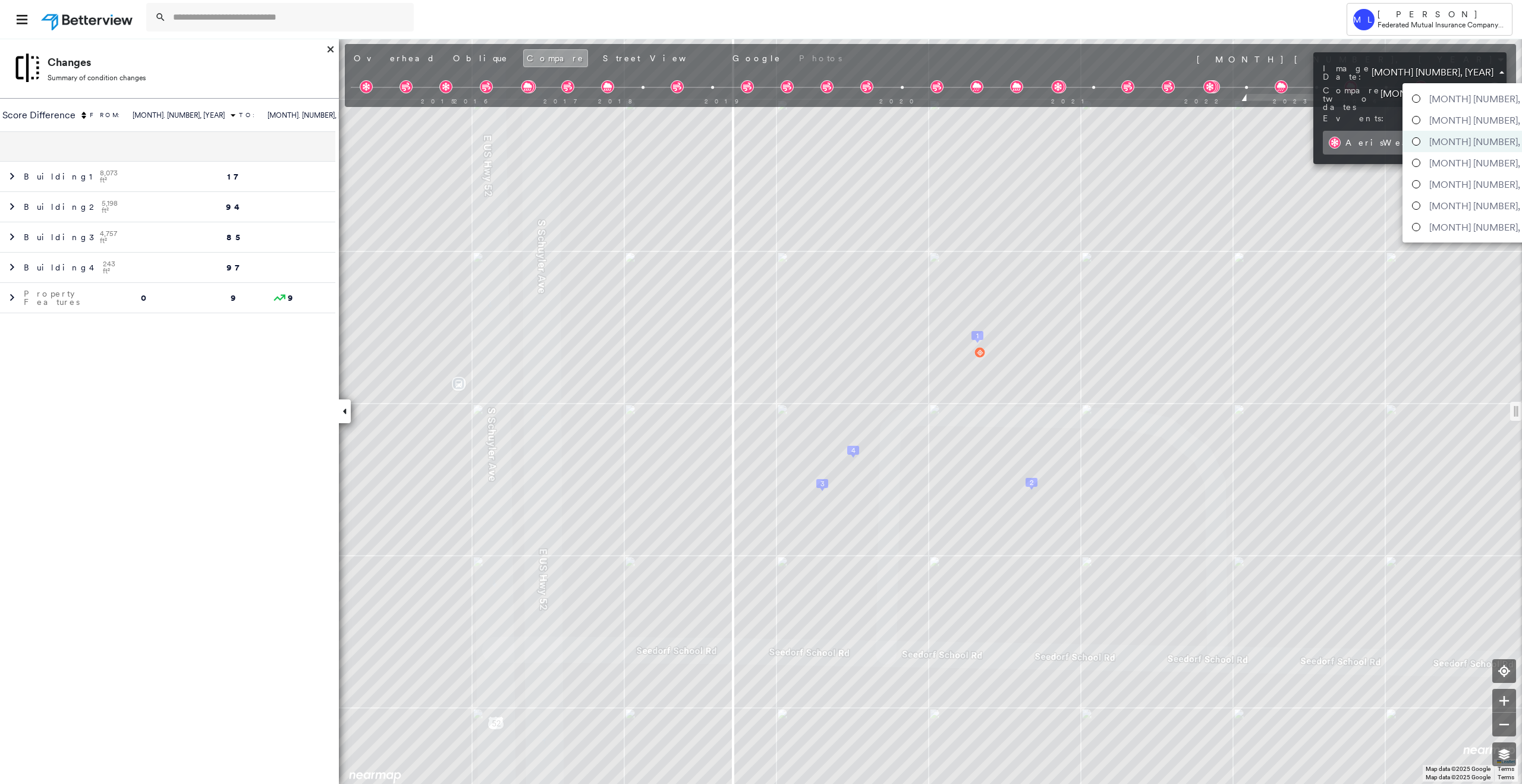 click at bounding box center [761, 392] 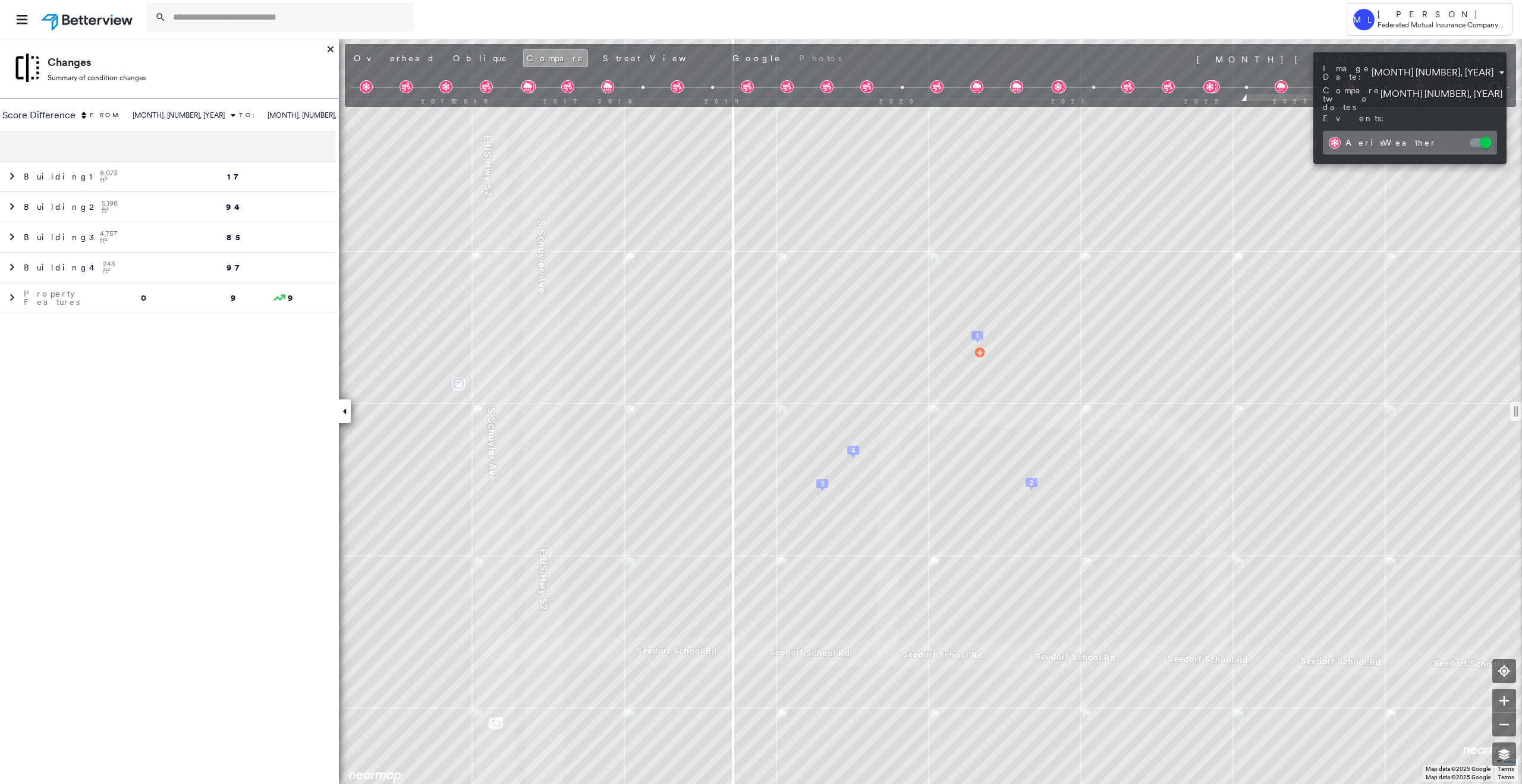 click on "Tower ML [PERSON] Federated Mutual Insurance Company - PL / CL [NUMBER] [STREET] , [CITY], [STATE] [ZIP] Assigned to: - Assigned to: - Assigned to: - Open Comments Download PDF Report Summary Construction Occupancy Protection Exposure Determination Overhead Obliques Street View Roof Spotlight™ Index 0 100 25 1 50 75 2 3 4 Building Roof Scores 0 Buildings Building RSI Confidence Footprint Shape Policy Information Flags : 1 (0 cleared, 1 uncleared) Construction BuildZoom - Building Permit Data and Analysis Occupancy Place Detail Protection Exposure Determination Flags : 1 (0 cleared, 1 uncleared) Uncleared Flags (1) Cleared Flags (0) Critical Priority Flagged [MM]/[YY] Clear Action Taken New Entry History Quote/New Business Terms & Conditions Added ACV Endorsement Added Cosmetic Endorsement Inspection/Loss Control Report Information Added to Inspection Survey Onsite Inspection Ordered Determined No Inspection Needed General Used Report to Further Agent/Insured Discussion Save Renewal General Save *" at bounding box center [761, 392] 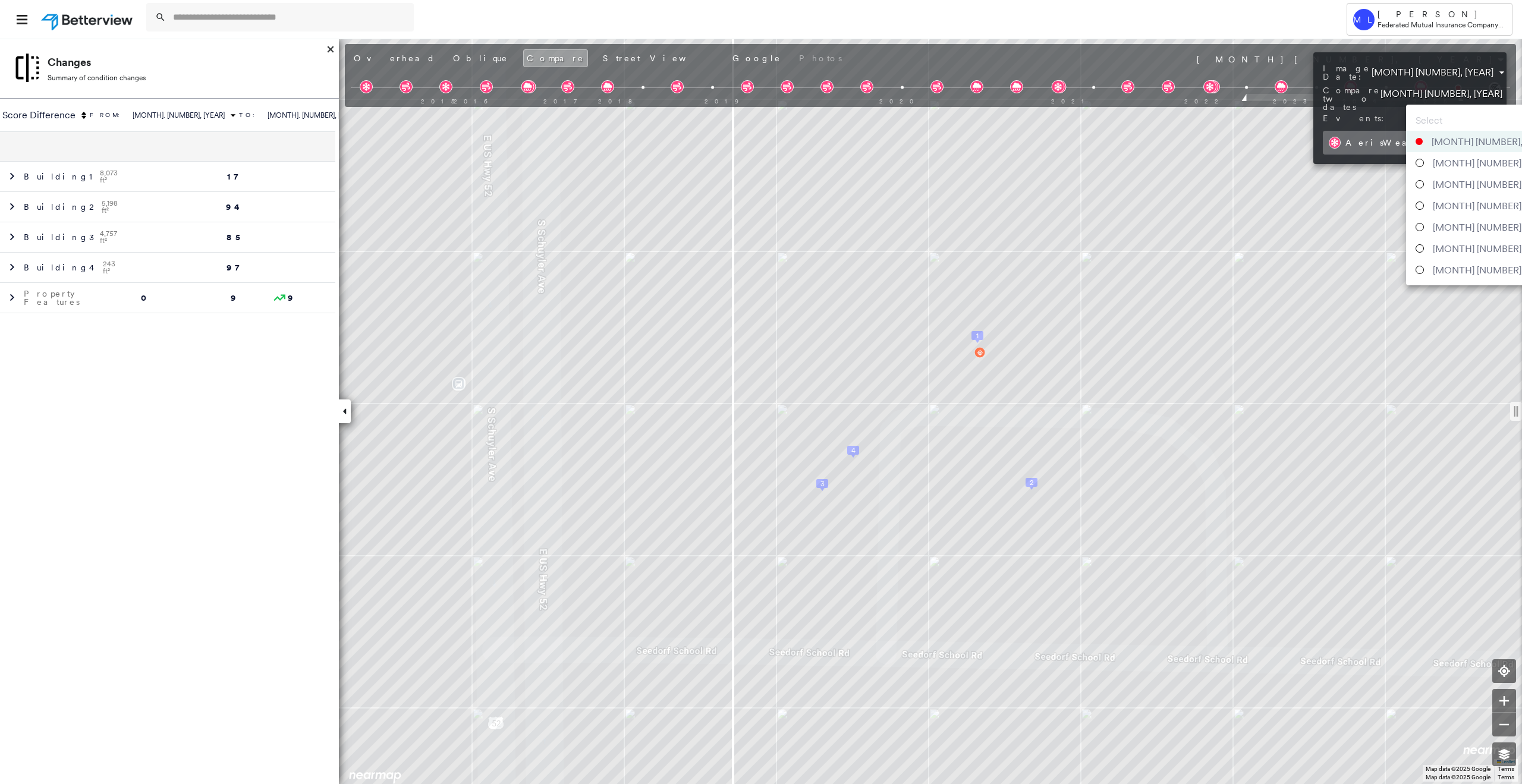 click on "Select [MONTH] [NUMBER], [YEAR] [MONTH] [NUMBER], [YEAR] [MONTH] [NUMBER], [YEAR] [MONTH] [NUMBER], [YEAR] [MONTH] [NUMBER], [YEAR] [MONTH] [NUMBER], [YEAR] [MONTH] [NUMBER], [YEAR]" at bounding box center [1485, 195] 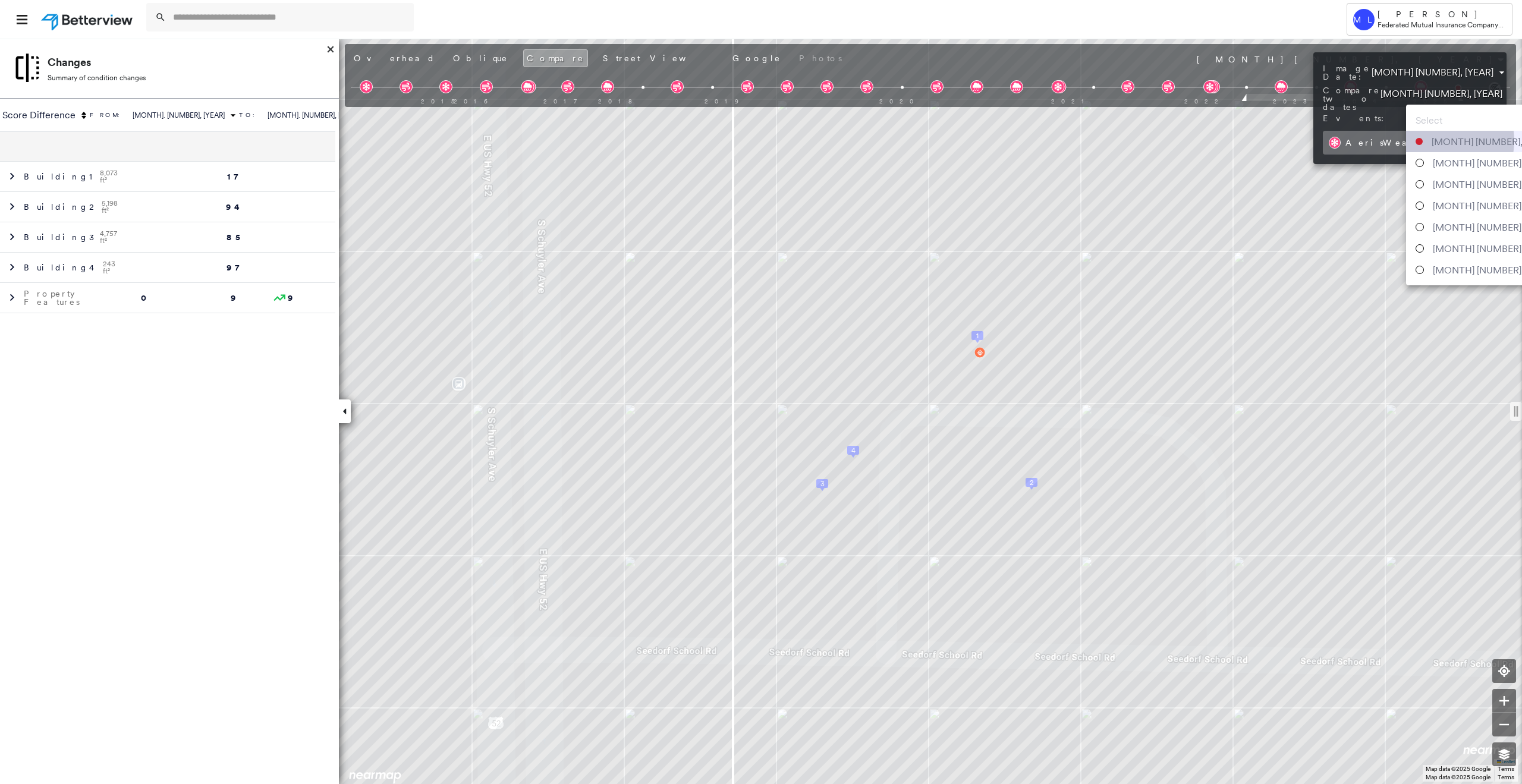 click on "[MONTH] [NUMBER], [YEAR]" at bounding box center (1492, 141) 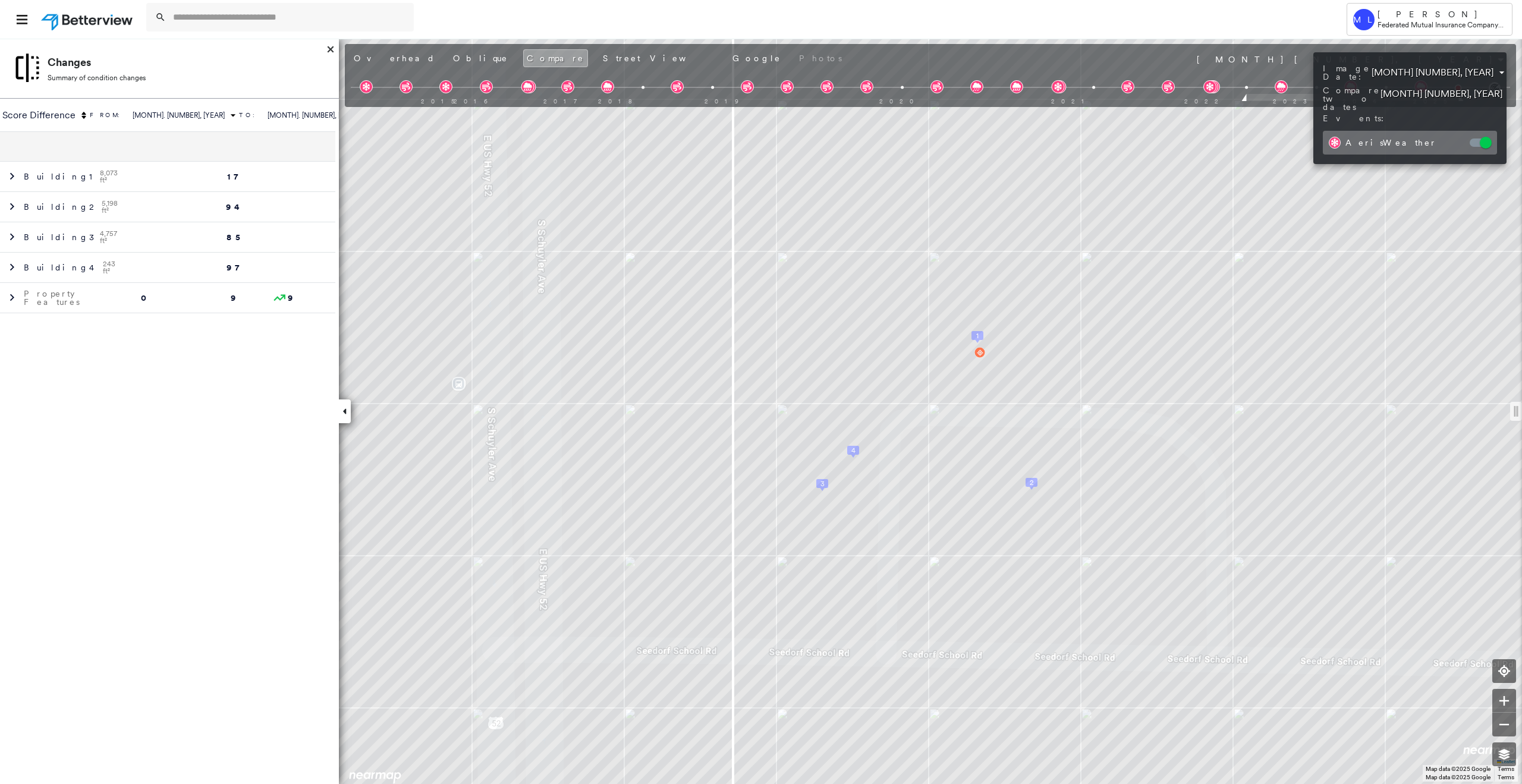 click on "Tower ML [PERSON] Federated Mutual Insurance Company - PL / CL [NUMBER] [STREET] , [CITY], [STATE] [ZIP] Assigned to: - Assigned to: - Assigned to: - Open Comments Download PDF Report Summary Construction Occupancy Protection Exposure Determination Overhead Obliques Street View Roof Spotlight™ Index 0 100 25 1 50 75 2 3 4 Building Roof Scores 0 Buildings Building RSI Confidence Footprint Shape Policy Information Flags : 1 (0 cleared, 1 uncleared) Construction BuildZoom - Building Permit Data and Analysis Occupancy Place Detail Protection Exposure Determination Flags : 1 (0 cleared, 1 uncleared) Uncleared Flags (1) Cleared Flags (0) Critical Priority Flagged [MM]/[YY] Clear Action Taken New Entry History Quote/New Business Terms & Conditions Added ACV Endorsement Added Cosmetic Endorsement Inspection/Loss Control Report Information Added to Inspection Survey Onsite Inspection Ordered Determined No Inspection Needed General Used Report to Further Agent/Insured Discussion Save Renewal General Save *" at bounding box center [761, 392] 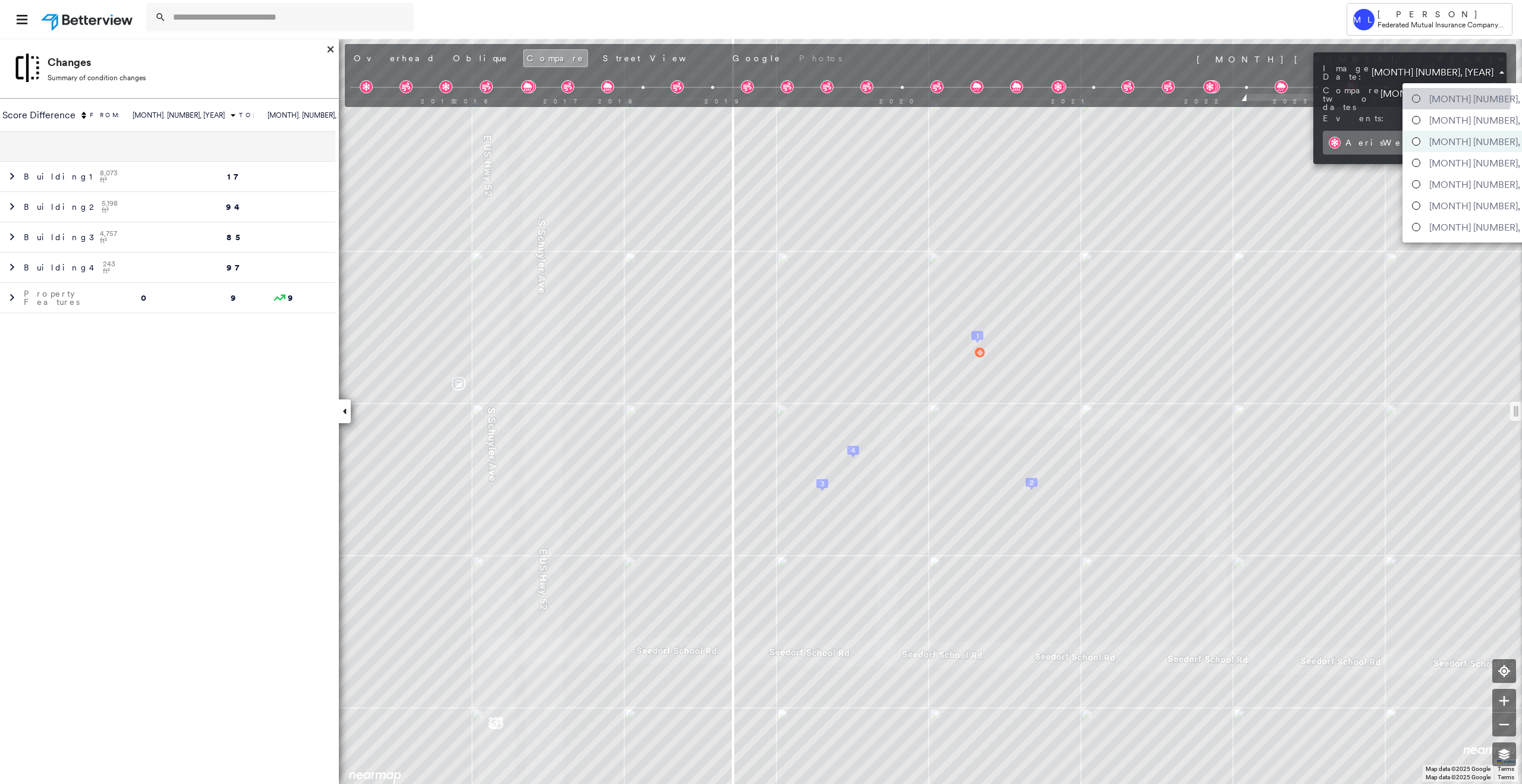 click on "[MONTH] [NUMBER], [YEAR]" at bounding box center [1490, 99] 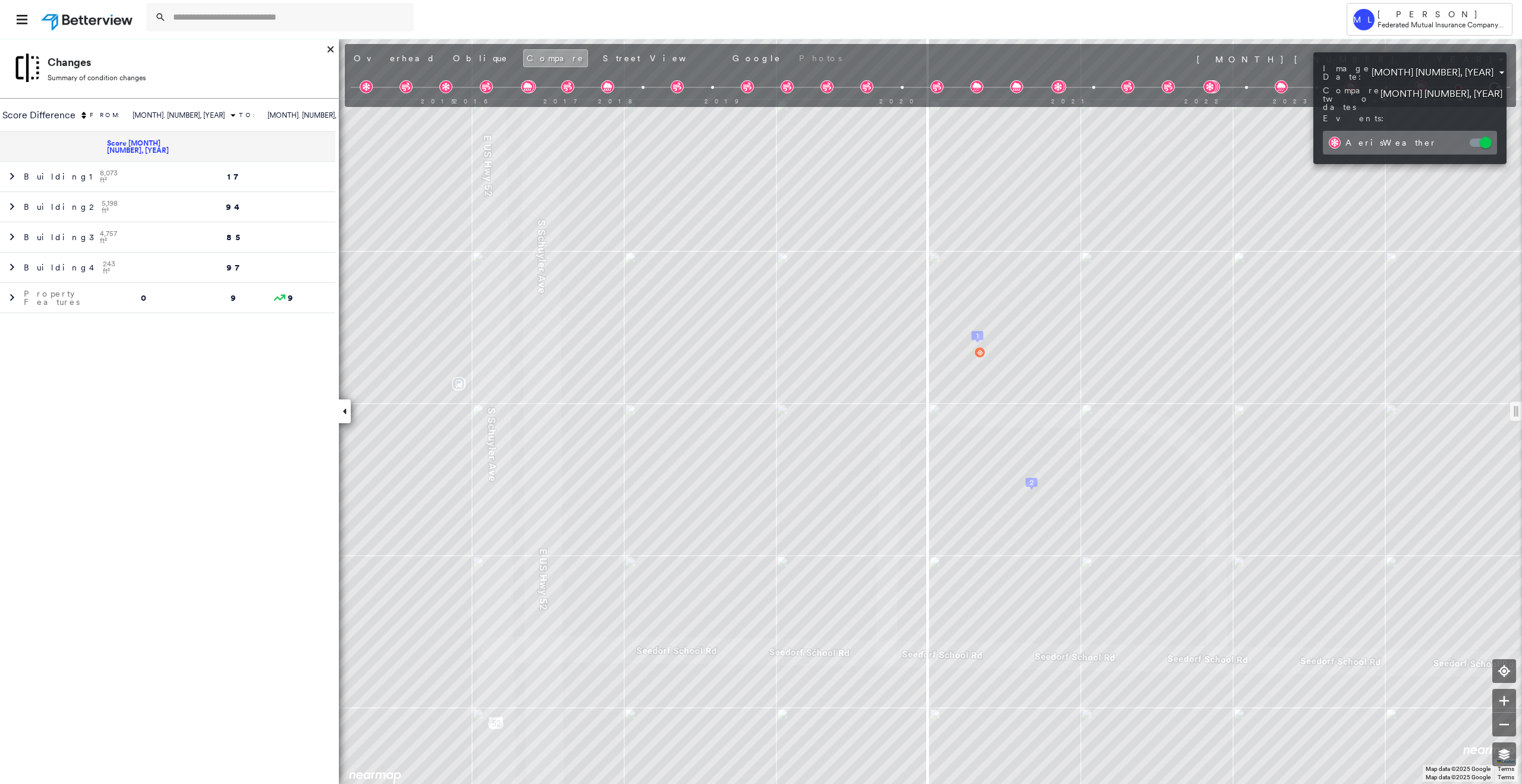 drag, startPoint x: 929, startPoint y: 407, endPoint x: 1055, endPoint y: 397, distance: 126.3962 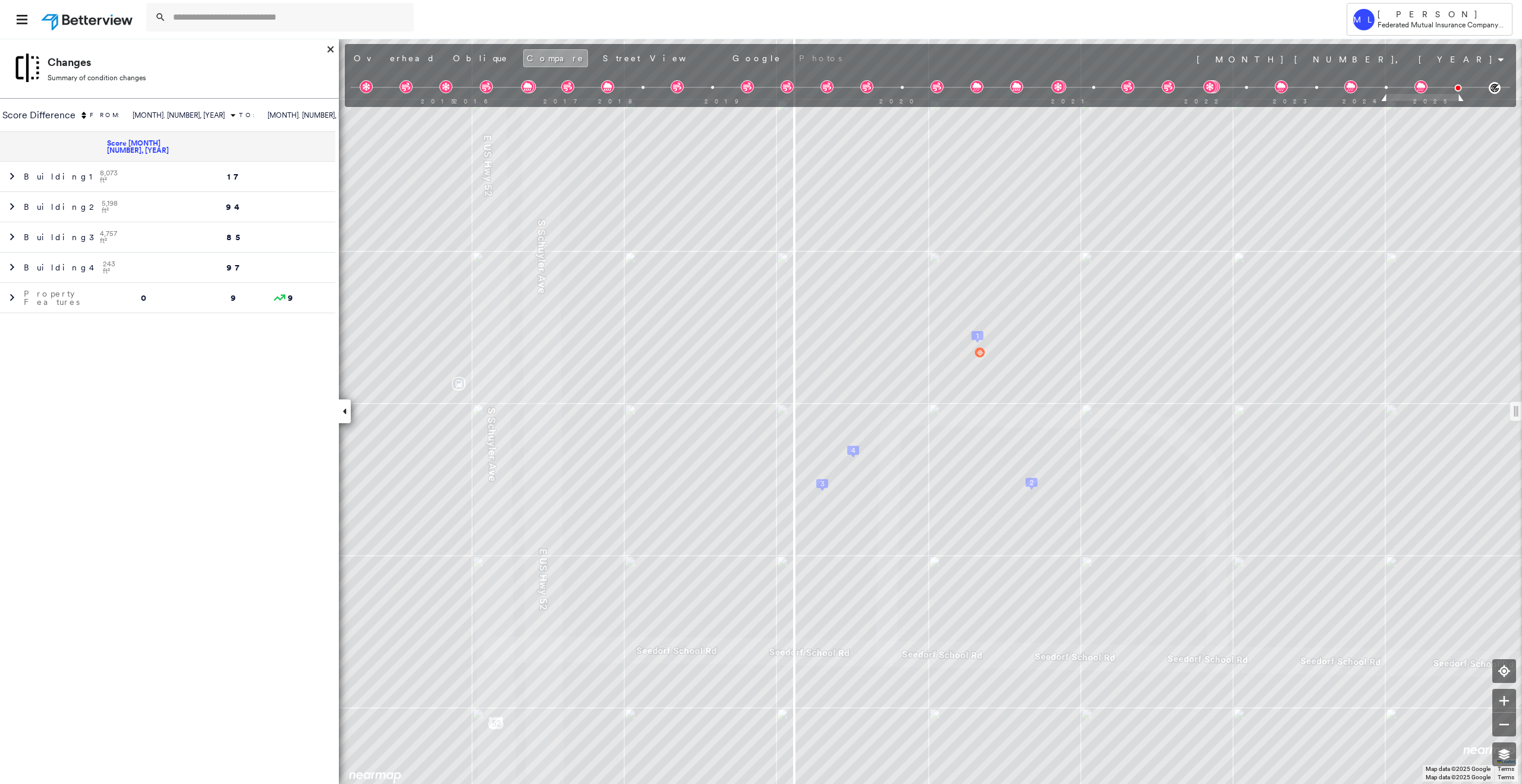 drag, startPoint x: 930, startPoint y: 411, endPoint x: 792, endPoint y: 399, distance: 138.52076 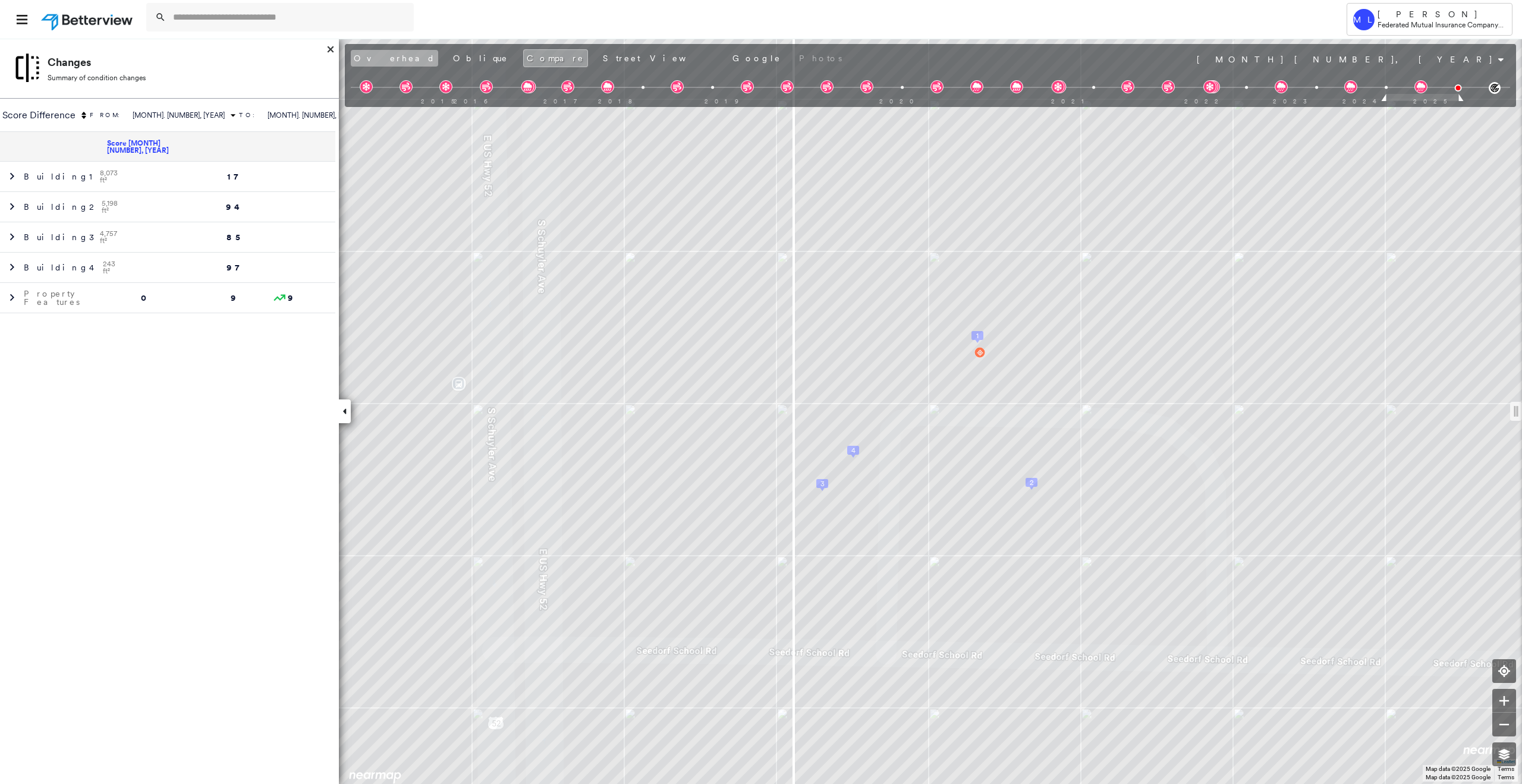 click on "Overhead" at bounding box center (394, 58) 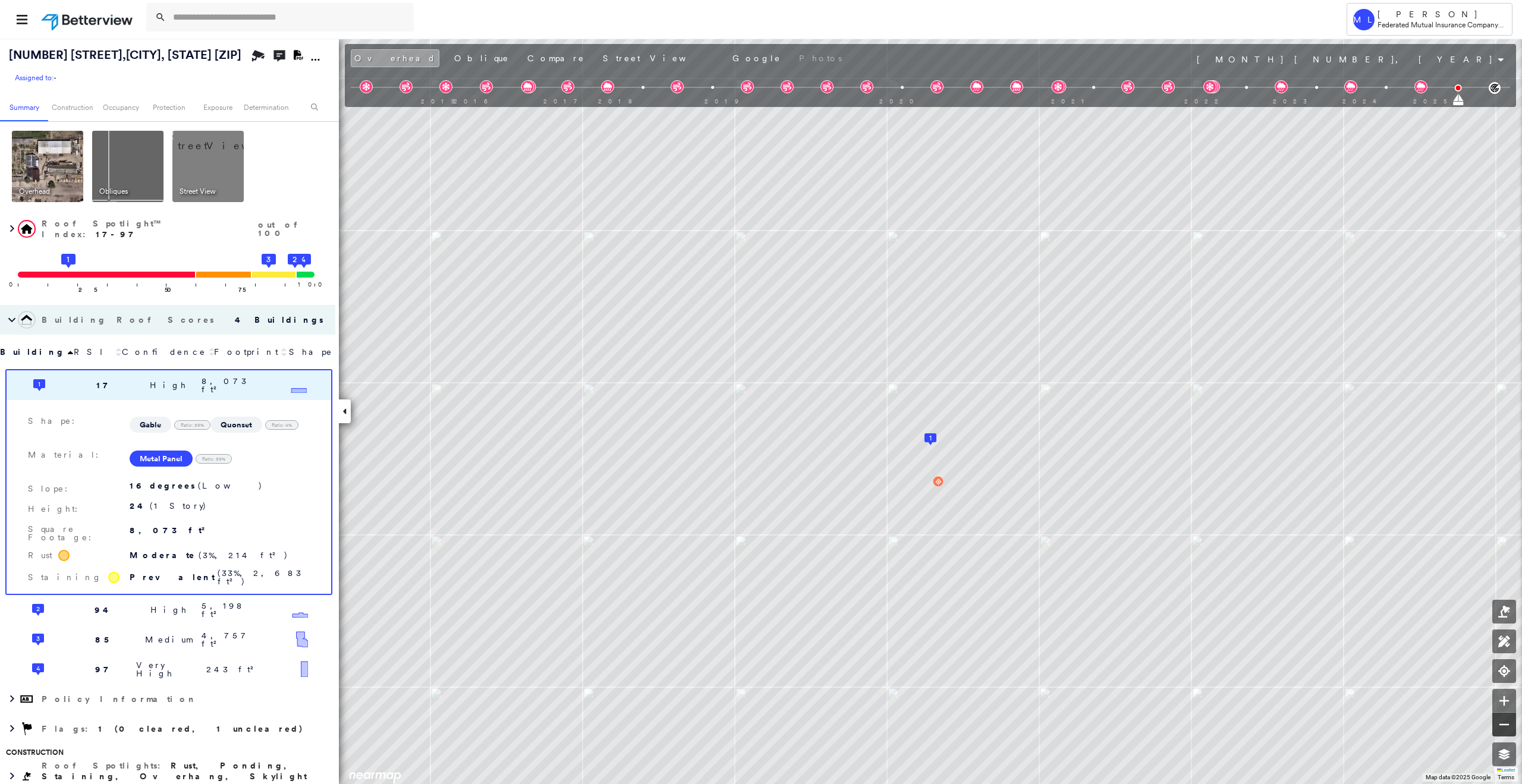 click at bounding box center [1504, 725] 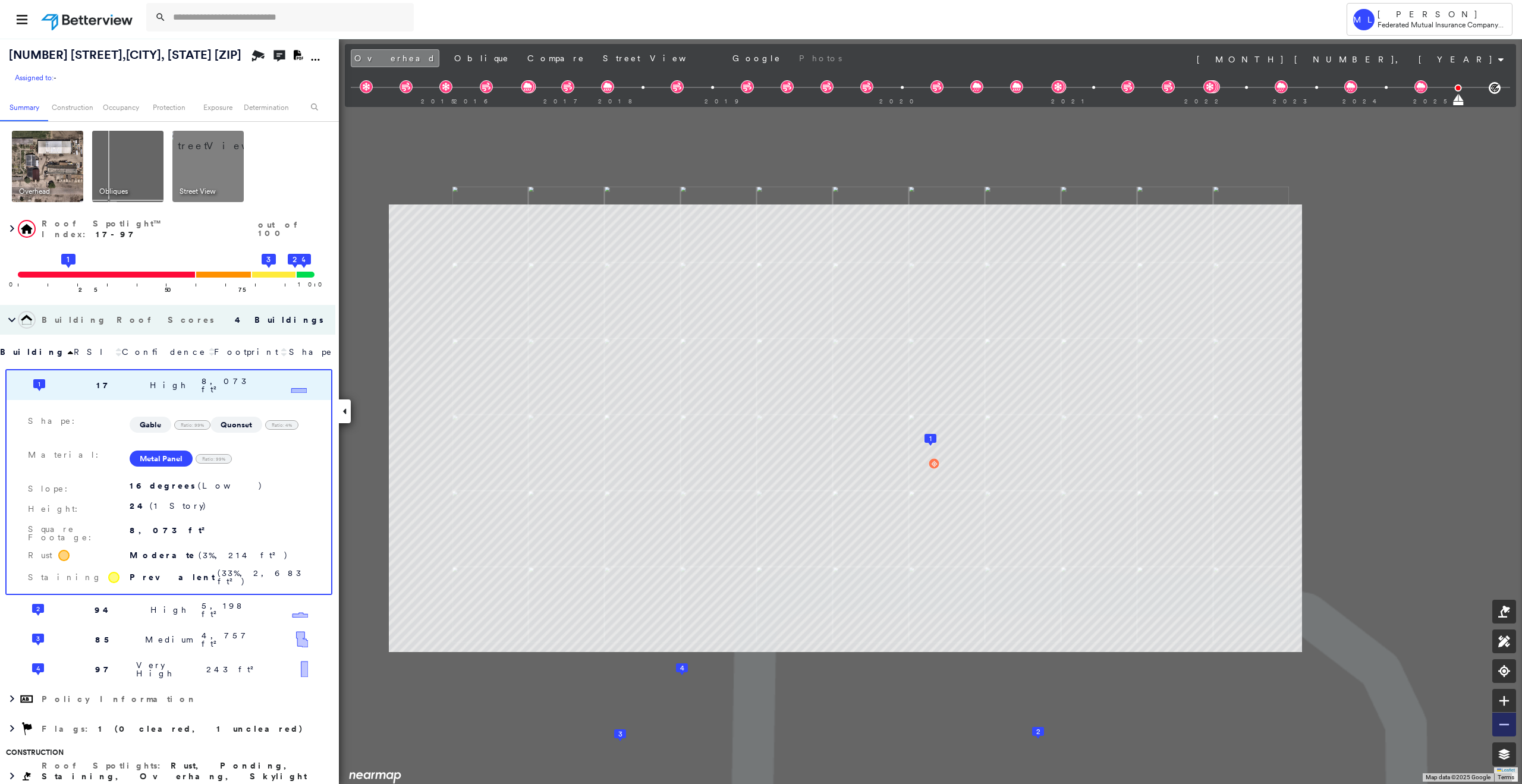 click at bounding box center [1504, 725] 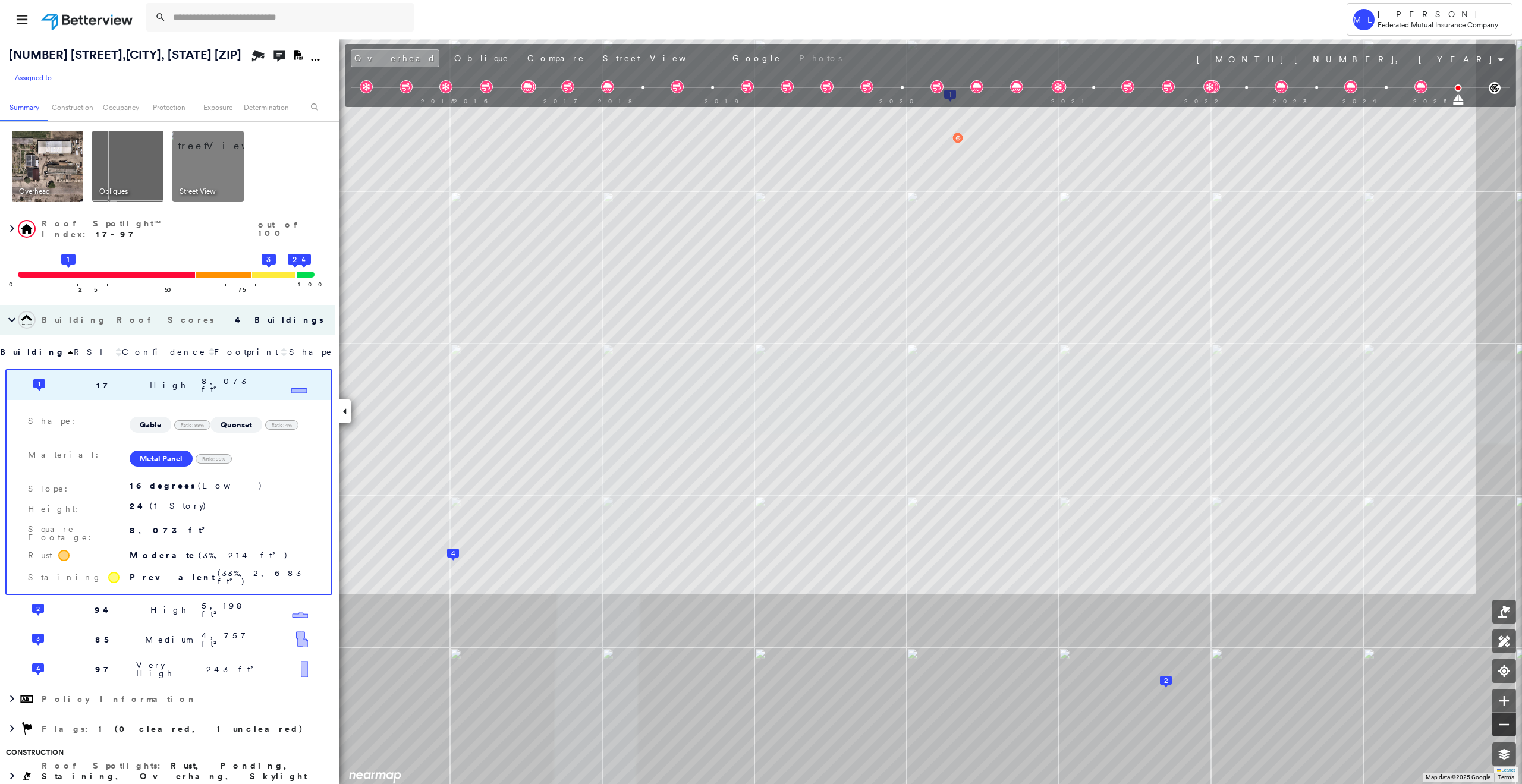 click 